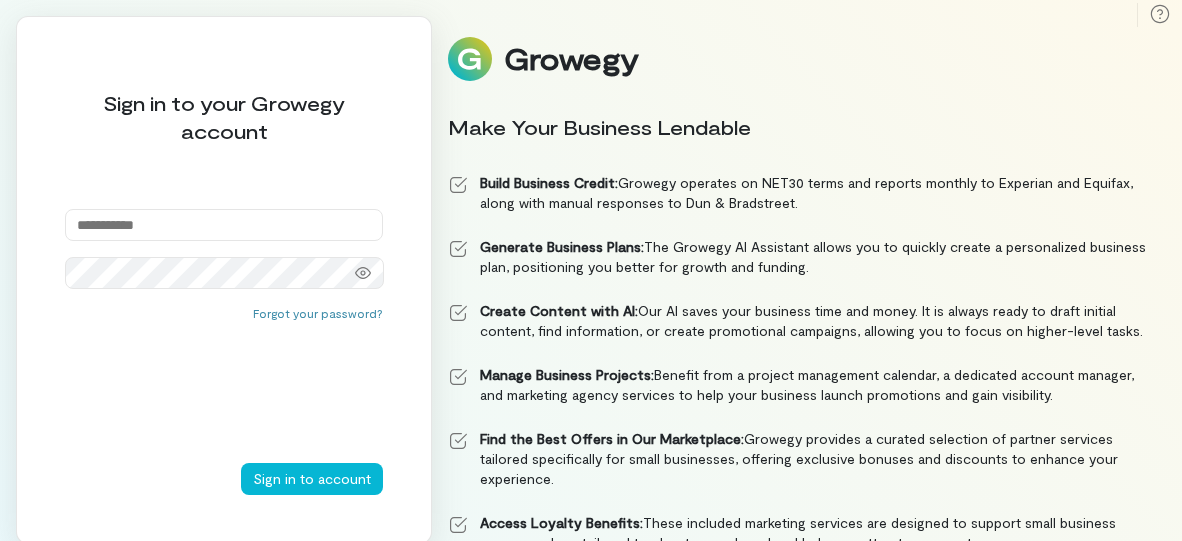 scroll, scrollTop: 0, scrollLeft: 0, axis: both 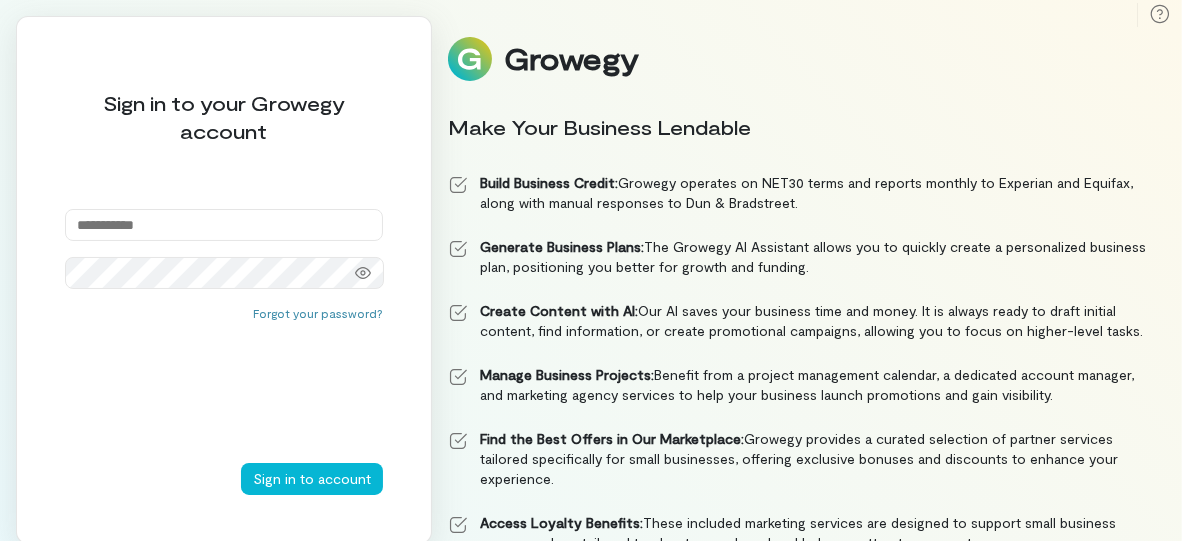 click at bounding box center [224, 225] 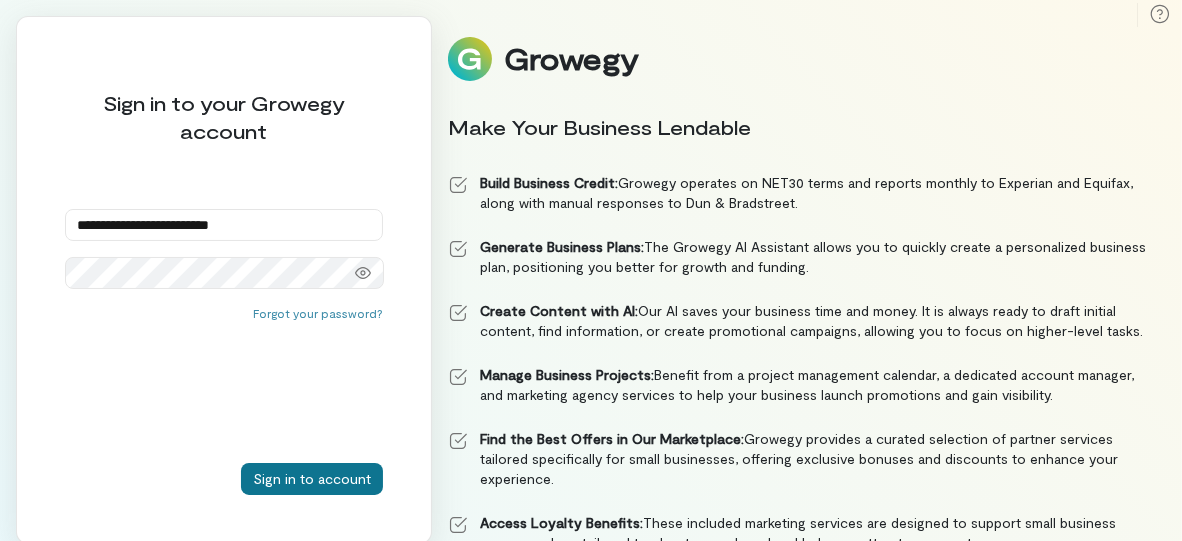 click on "Sign in to account" at bounding box center (312, 479) 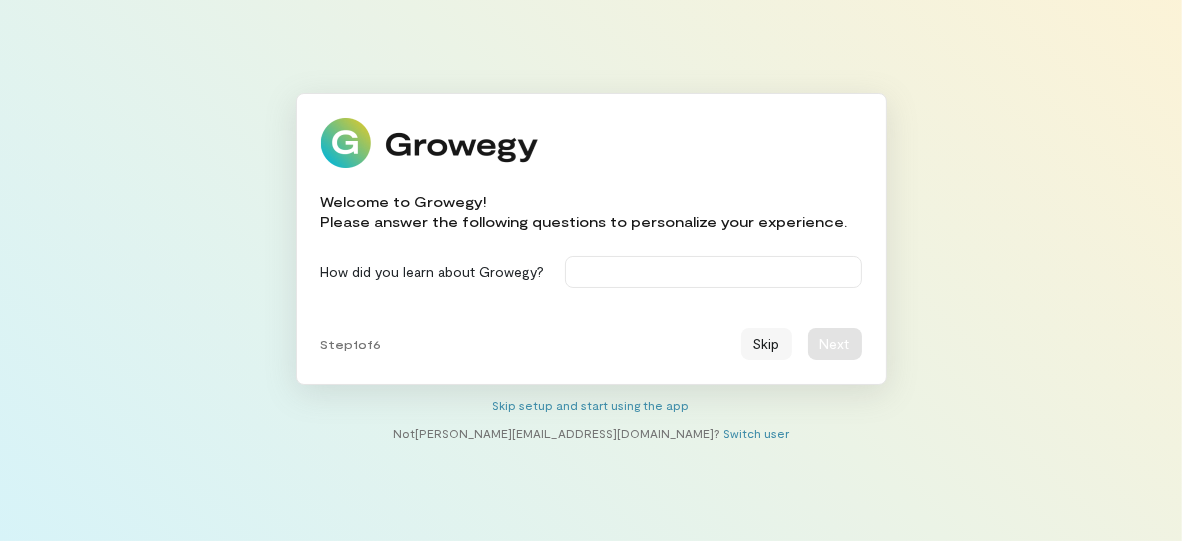 click on "Skip" at bounding box center [766, 344] 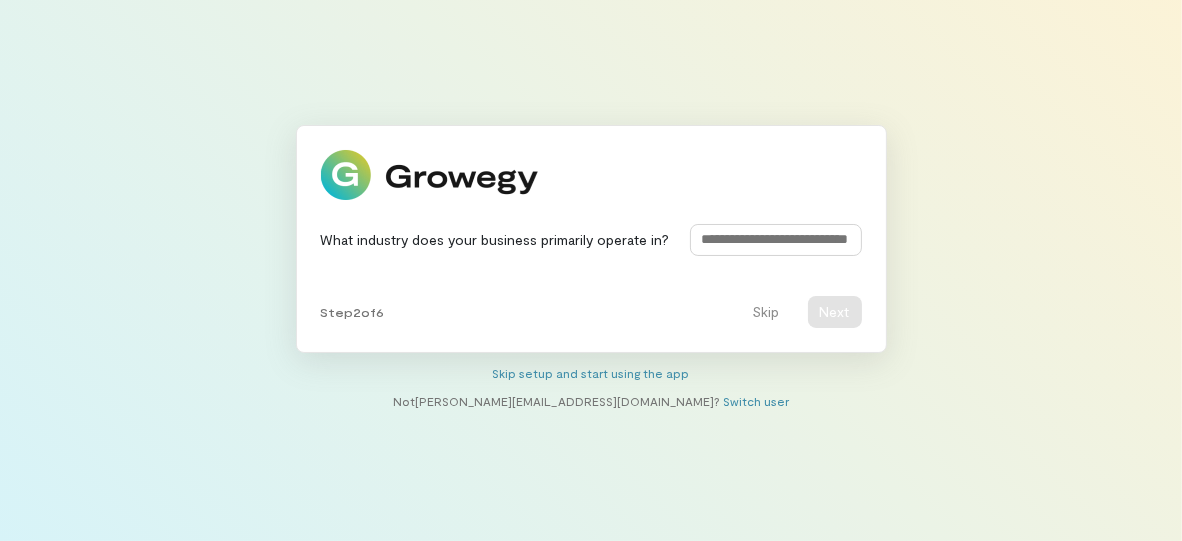 click at bounding box center [776, 240] 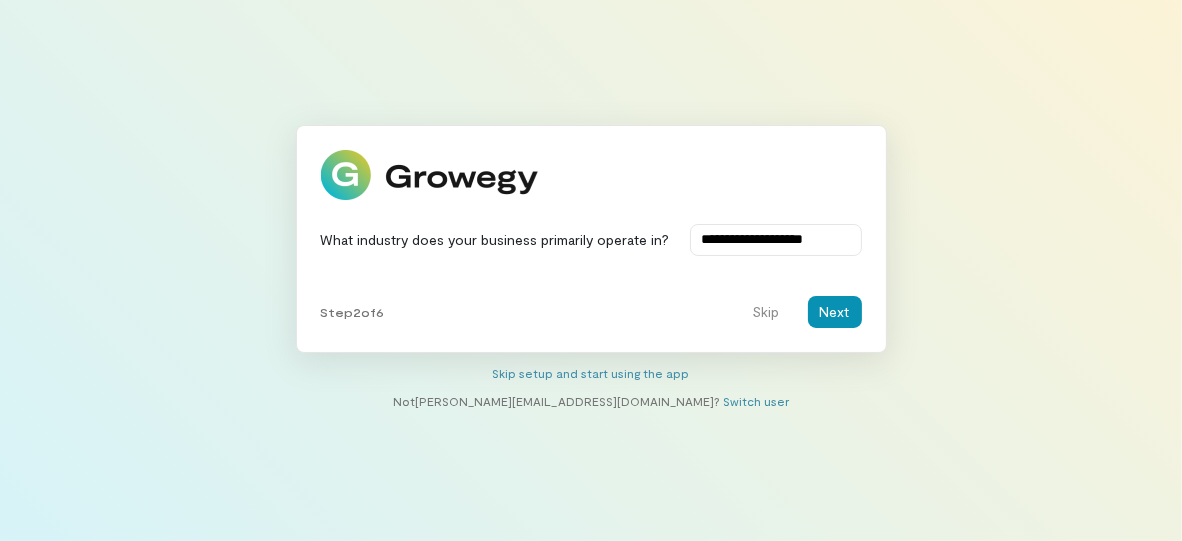 type on "**********" 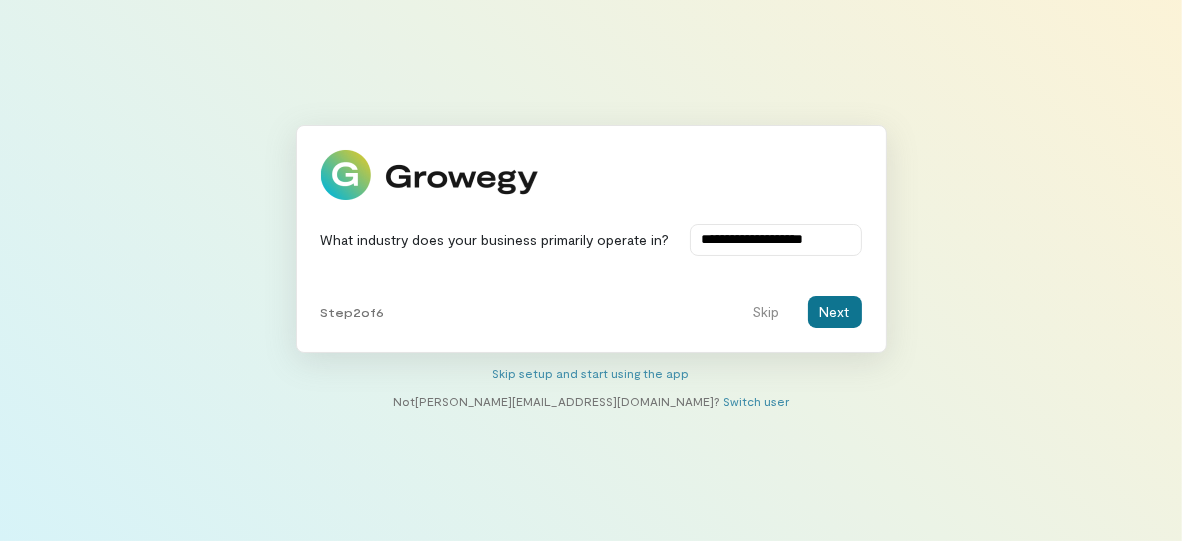 click on "Next" at bounding box center (835, 312) 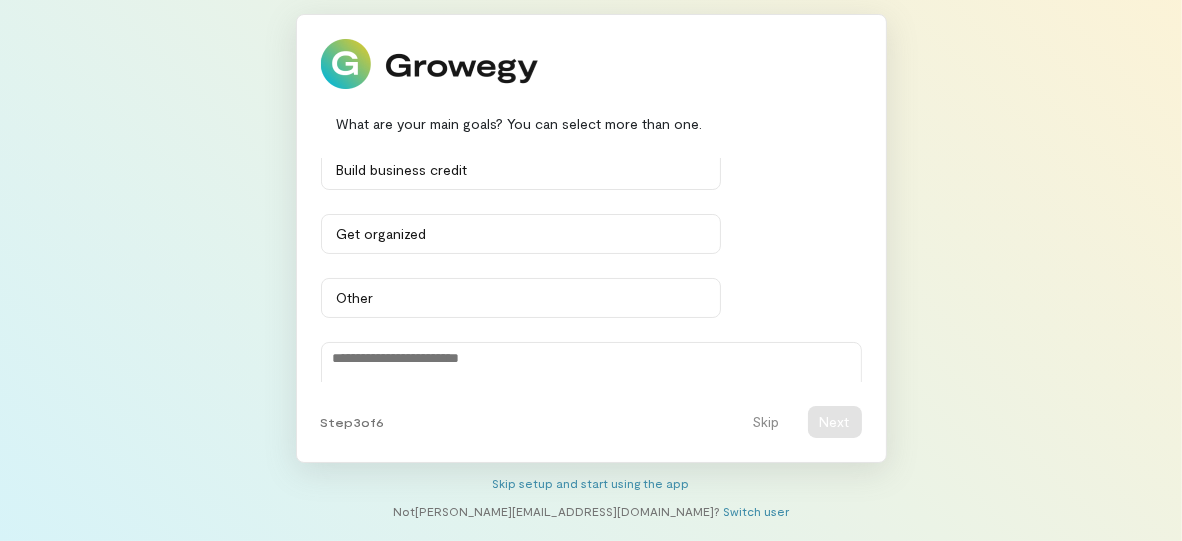 scroll, scrollTop: 100, scrollLeft: 0, axis: vertical 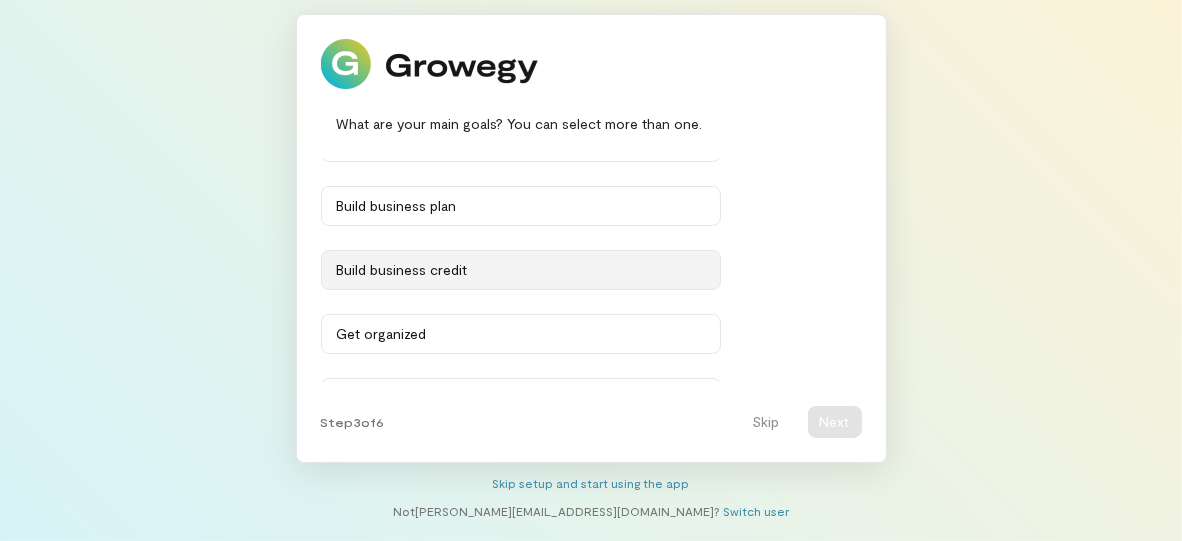click on "Build business credit" at bounding box center (521, 270) 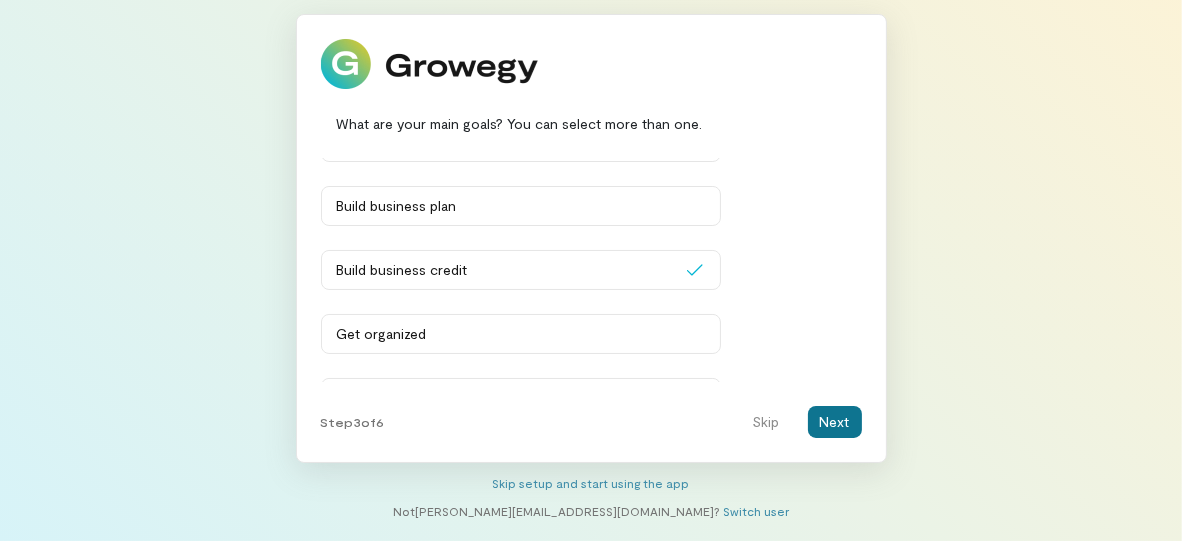 click on "Next" at bounding box center [835, 422] 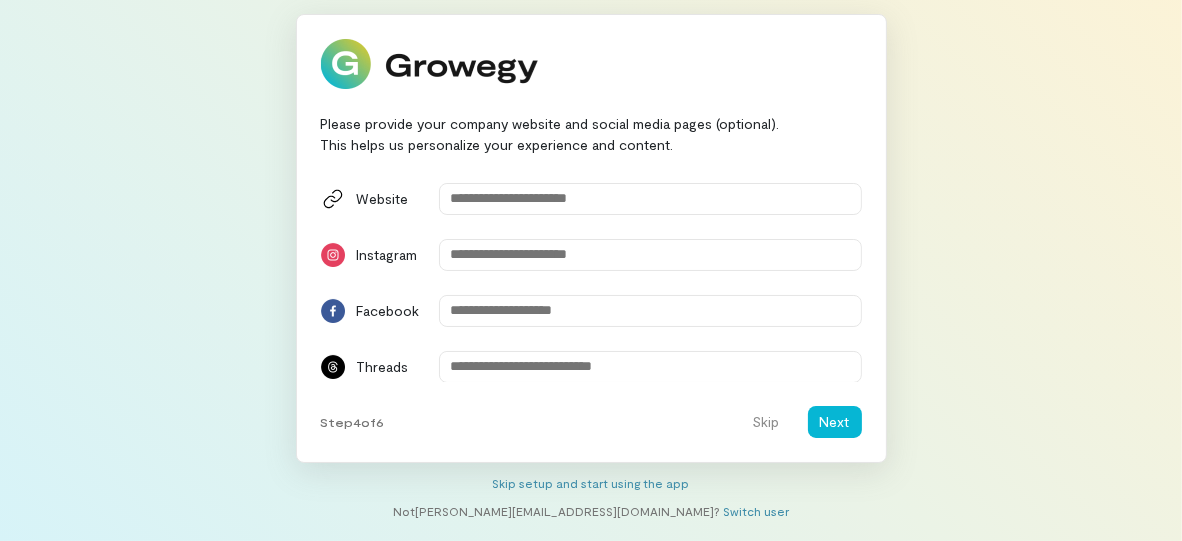 click on "Please provide your company website and social media pages (optional). This helps us personalize your experience and content. Website Instagram Facebook Threads X (Twitter) LinkedIn Step  4  of  6 Skip Next Skip setup and start using the app  Not  [PERSON_NAME][EMAIL_ADDRESS][DOMAIN_NAME] ?   Switch user" at bounding box center [591, 270] 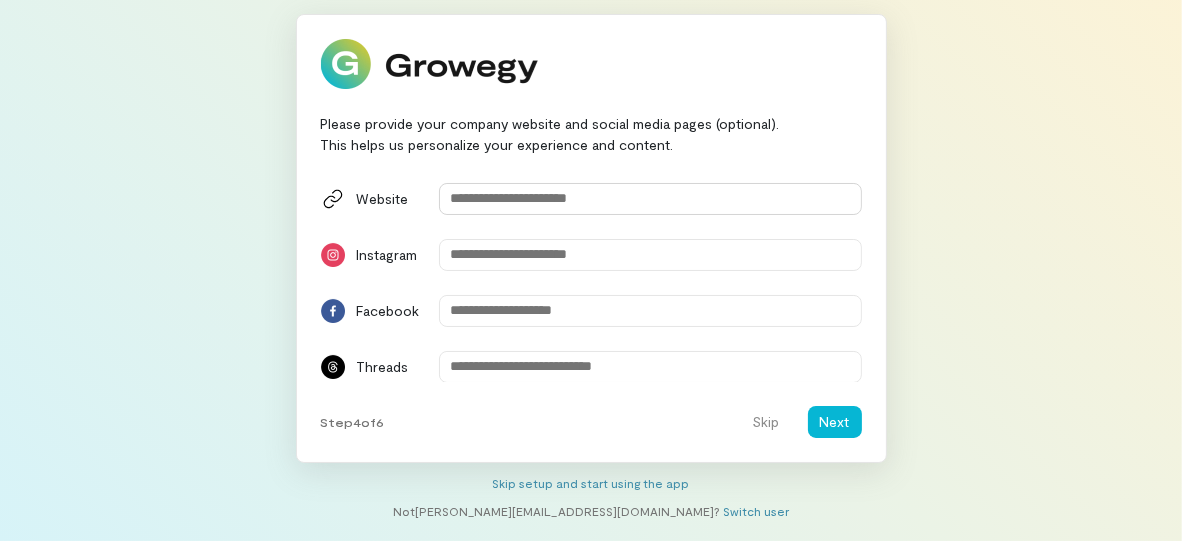 click at bounding box center [650, 199] 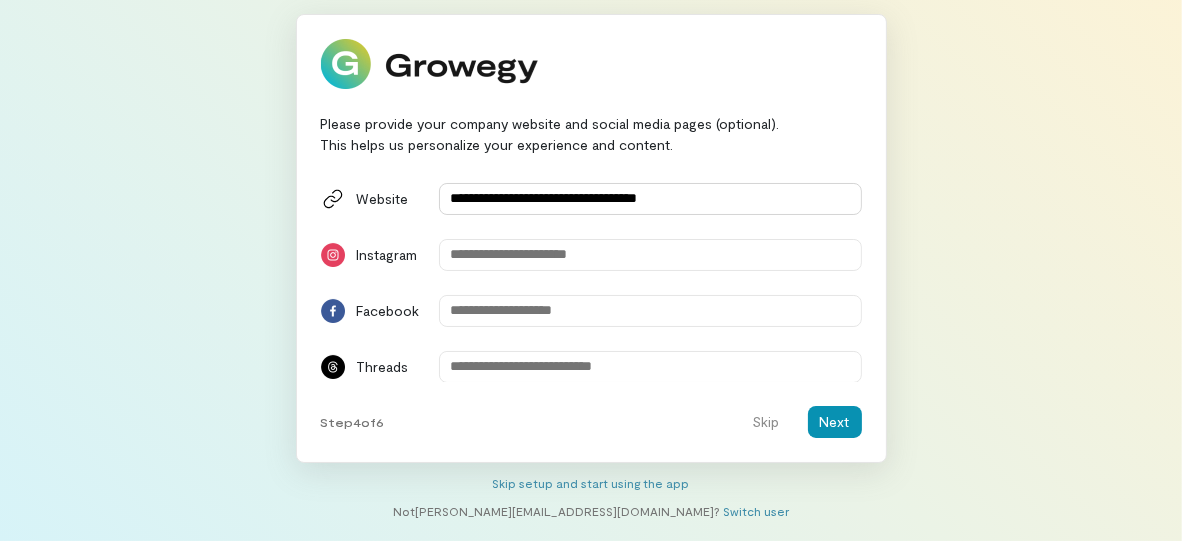 type on "**********" 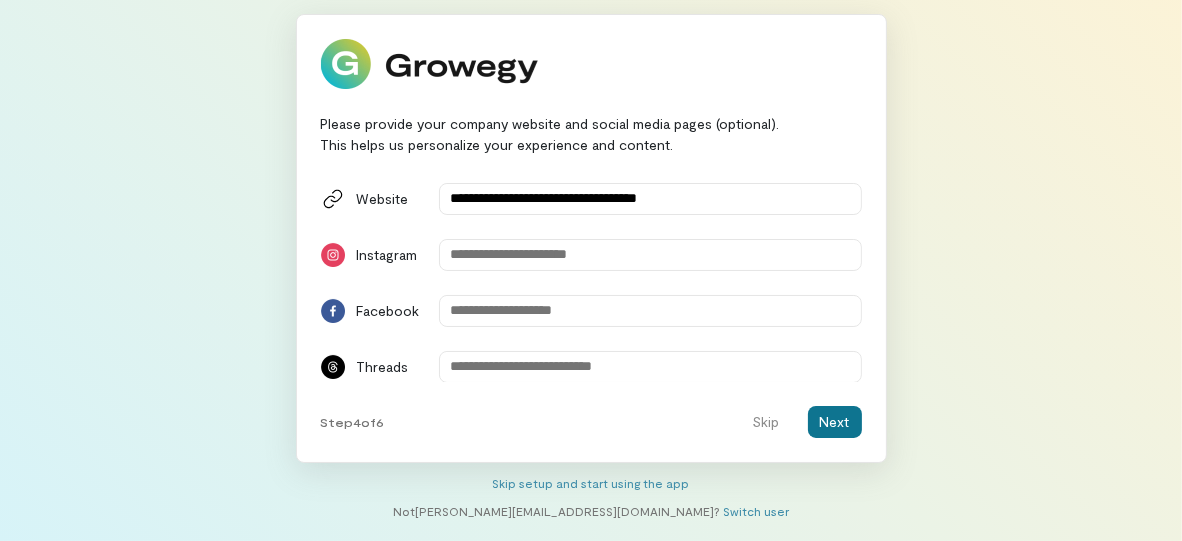 click on "Next" at bounding box center [835, 422] 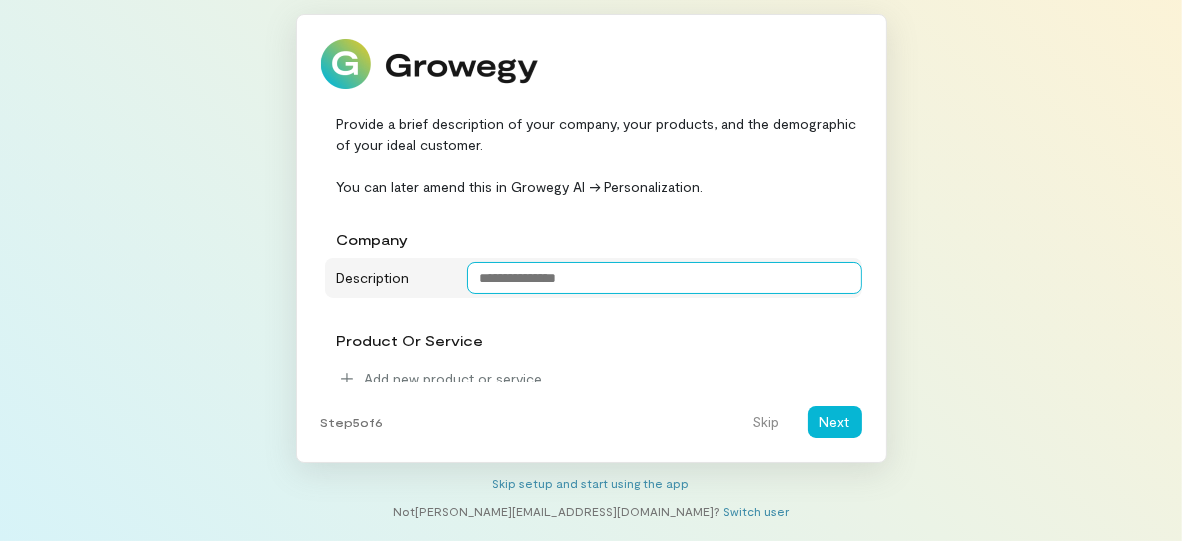 click at bounding box center (664, 278) 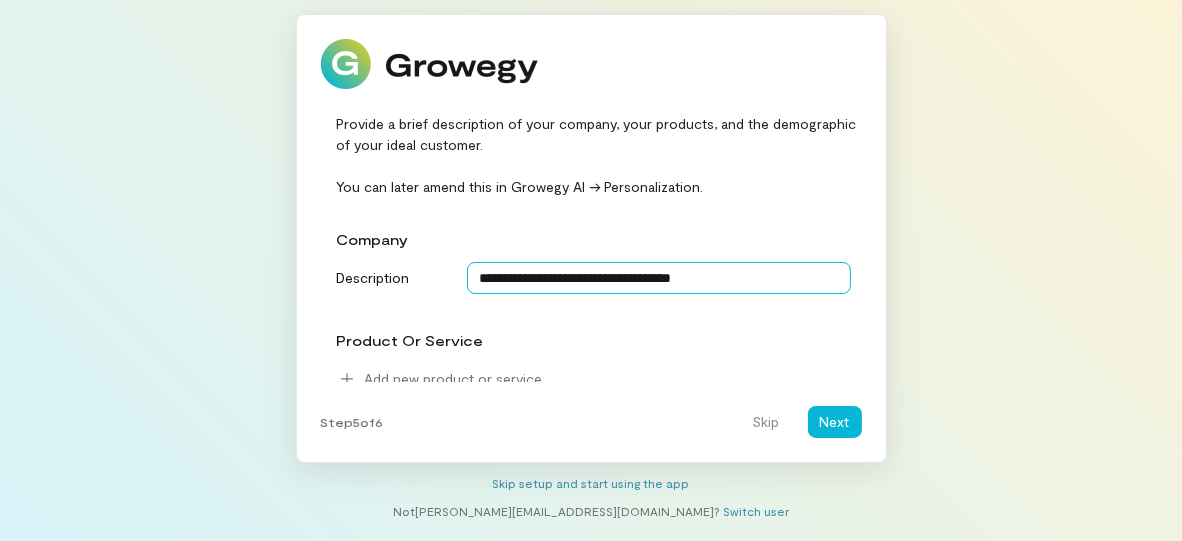 paste on "**********" 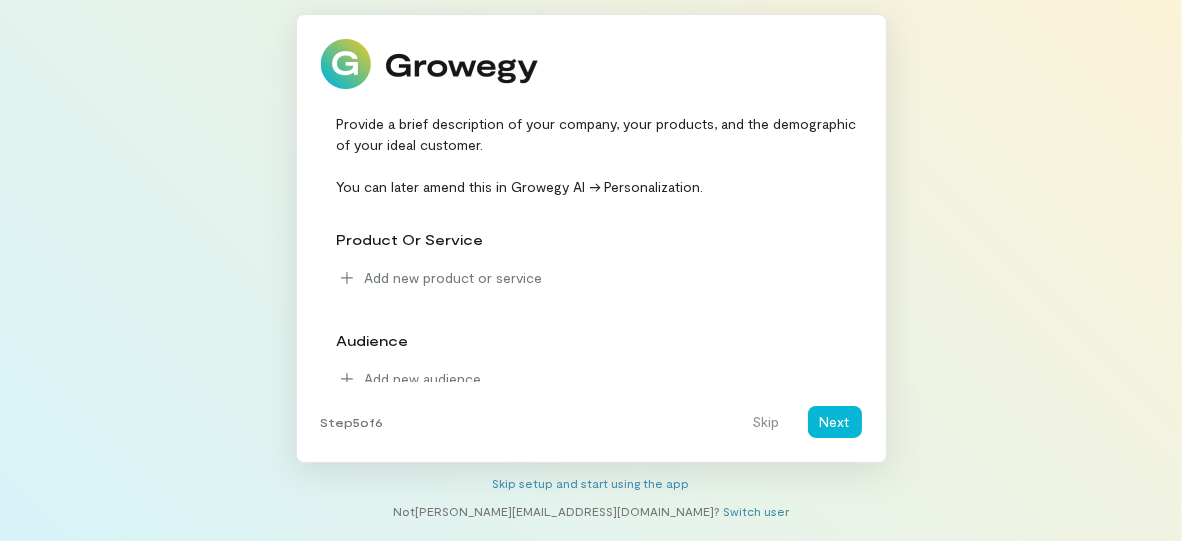 scroll, scrollTop: 102, scrollLeft: 0, axis: vertical 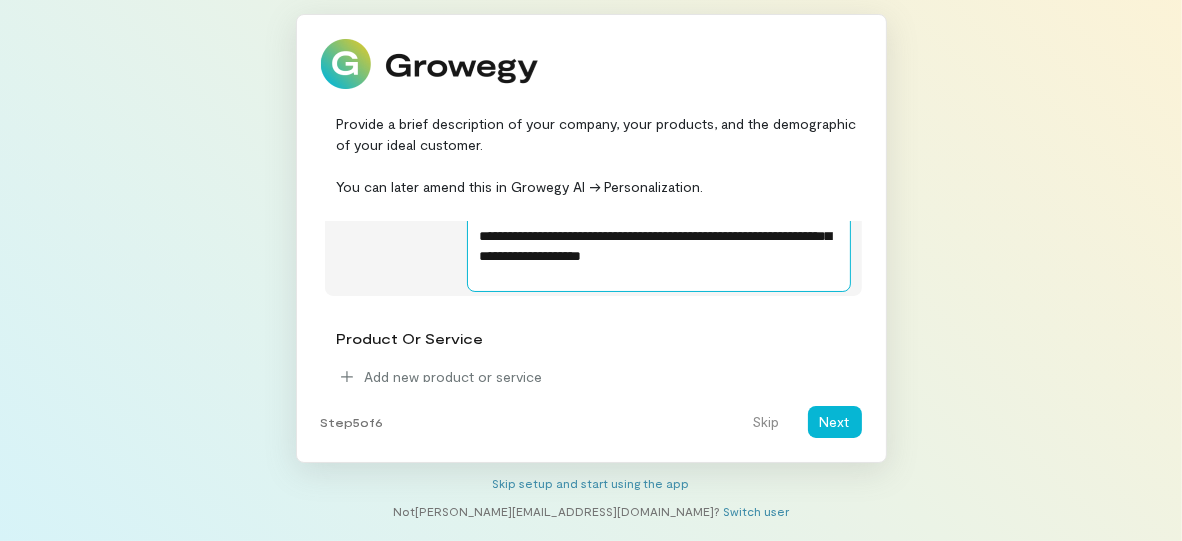 drag, startPoint x: 662, startPoint y: 284, endPoint x: 621, endPoint y: 281, distance: 41.109608 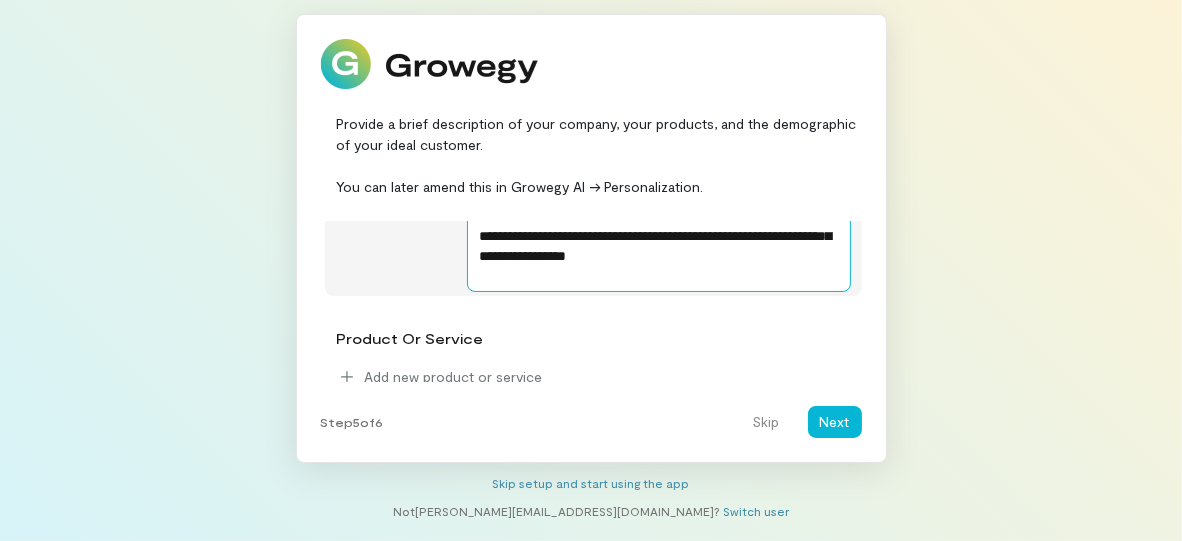 drag, startPoint x: 649, startPoint y: 257, endPoint x: 652, endPoint y: 271, distance: 14.3178215 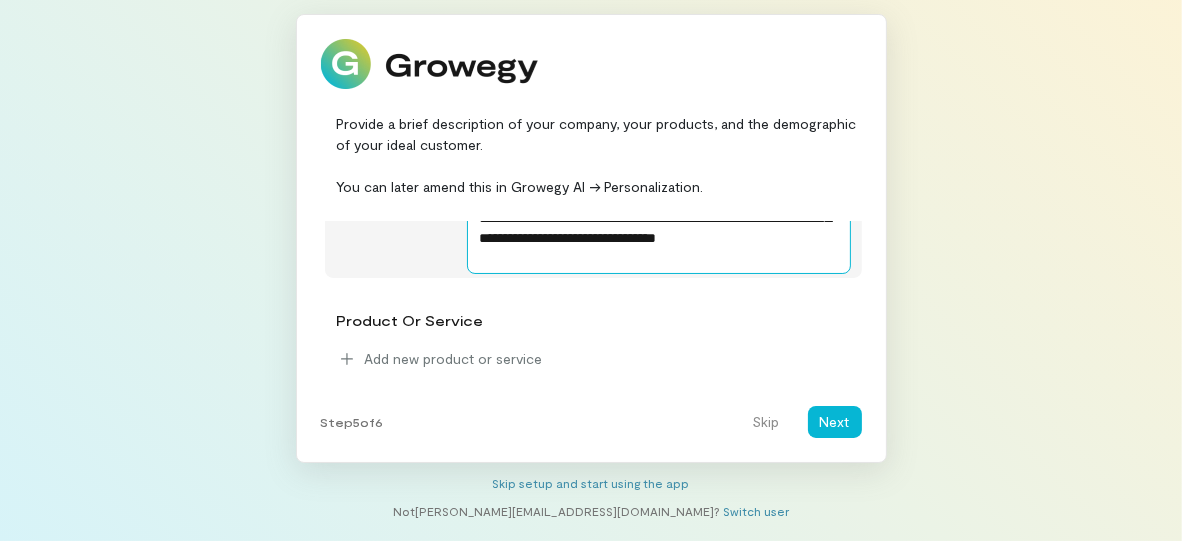 scroll, scrollTop: 195, scrollLeft: 0, axis: vertical 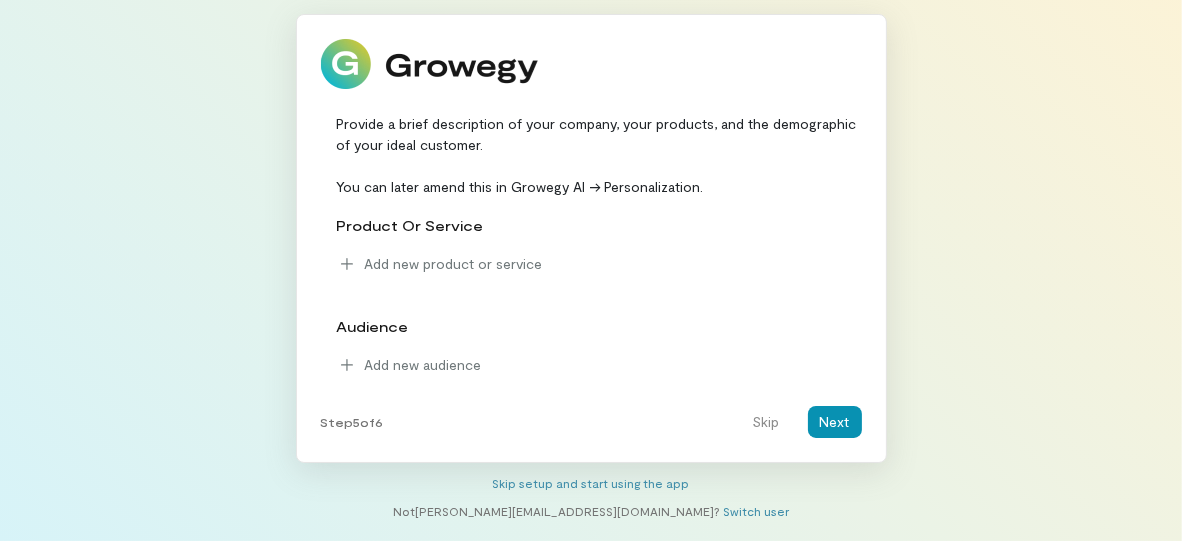 type on "**********" 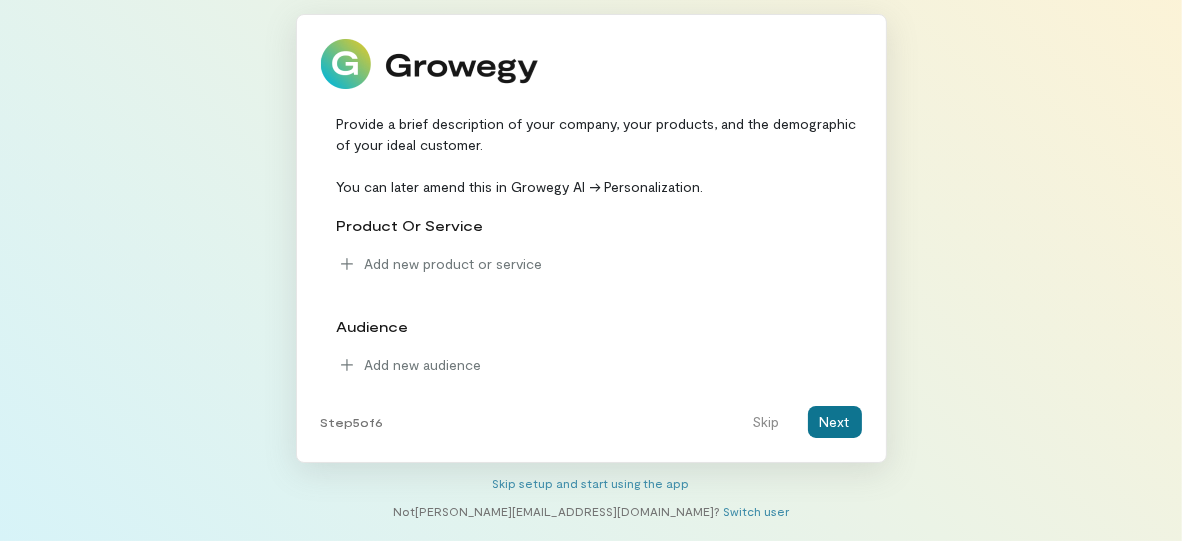 click on "Next" at bounding box center [835, 422] 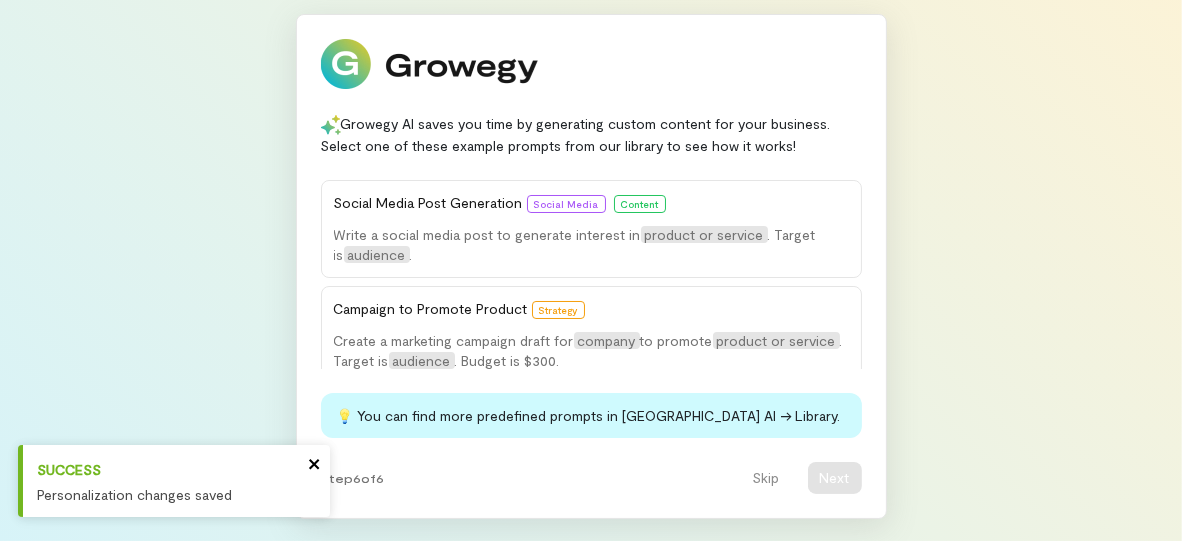 click 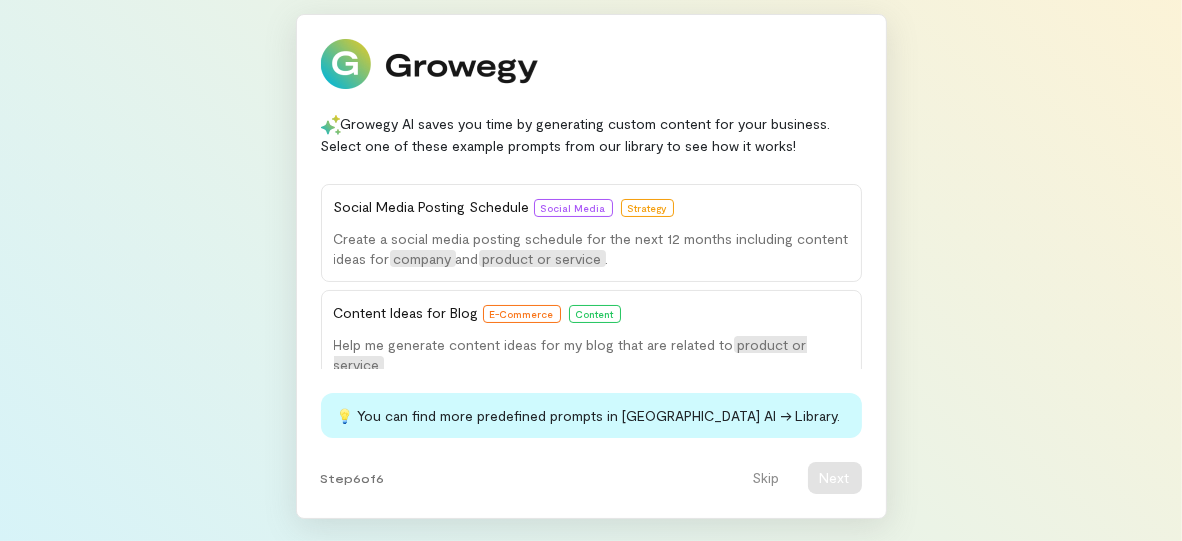 scroll, scrollTop: 242, scrollLeft: 0, axis: vertical 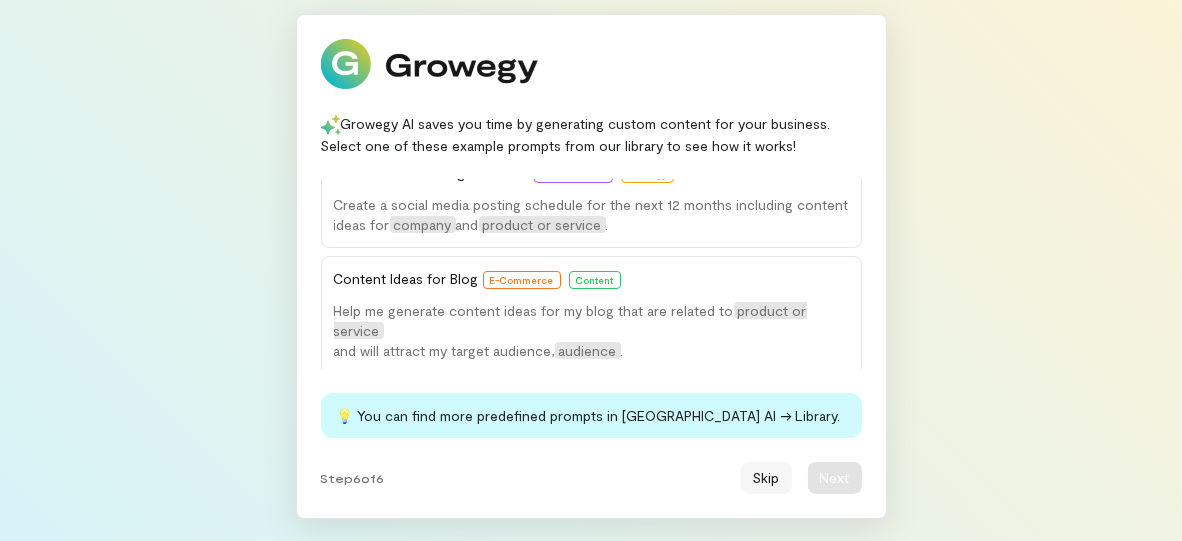 click on "Skip" at bounding box center (766, 478) 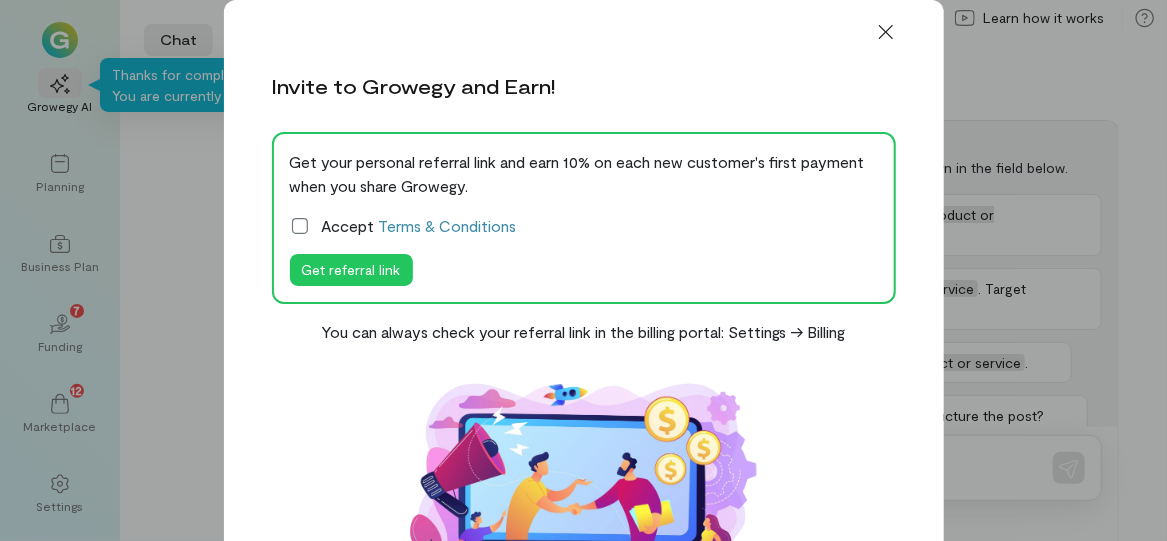 click 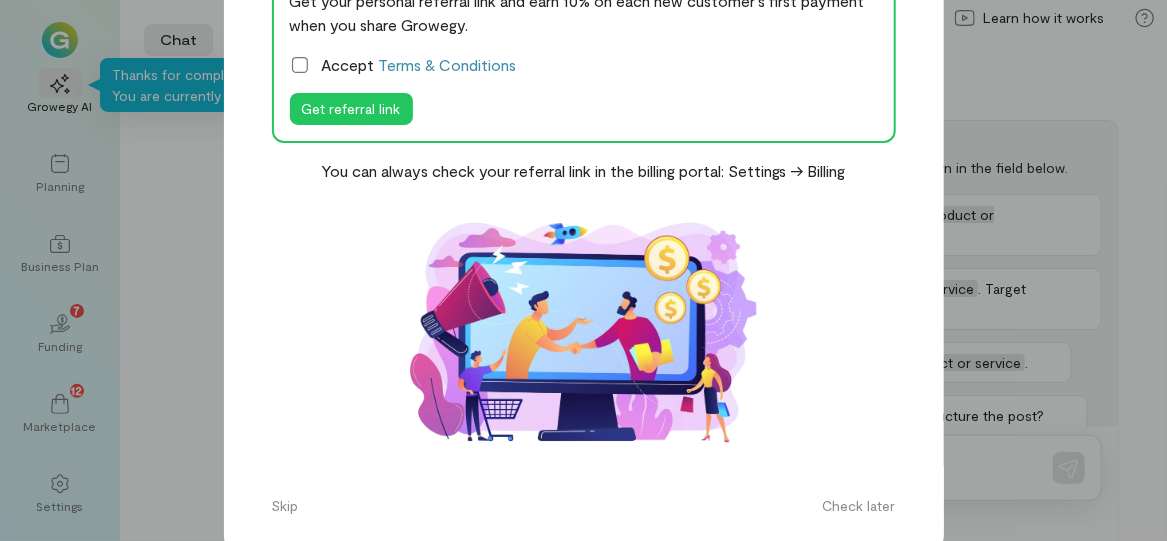 scroll, scrollTop: 164, scrollLeft: 0, axis: vertical 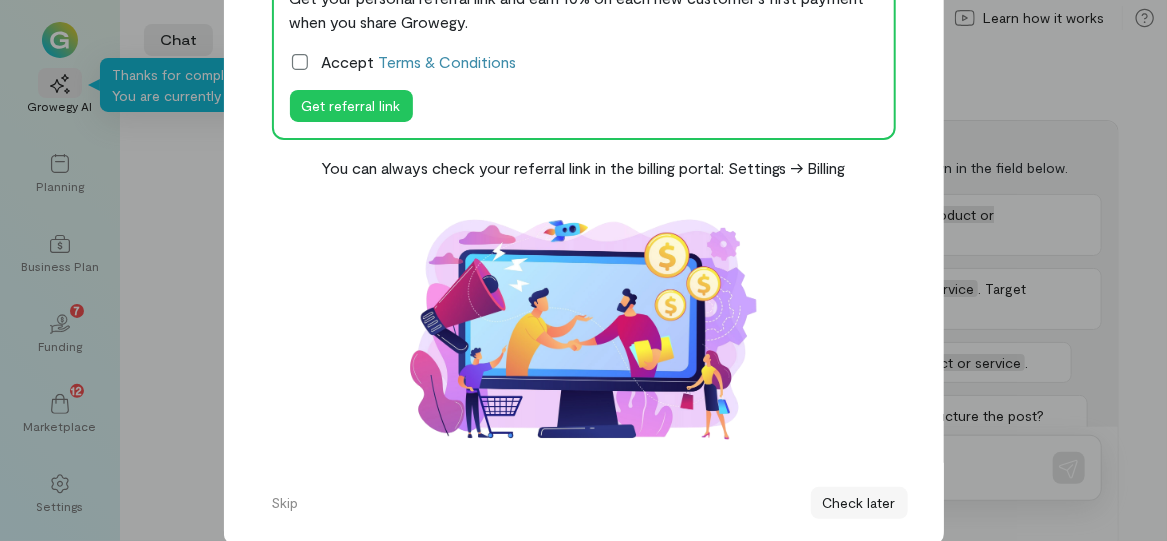 click on "Check later" at bounding box center (859, 503) 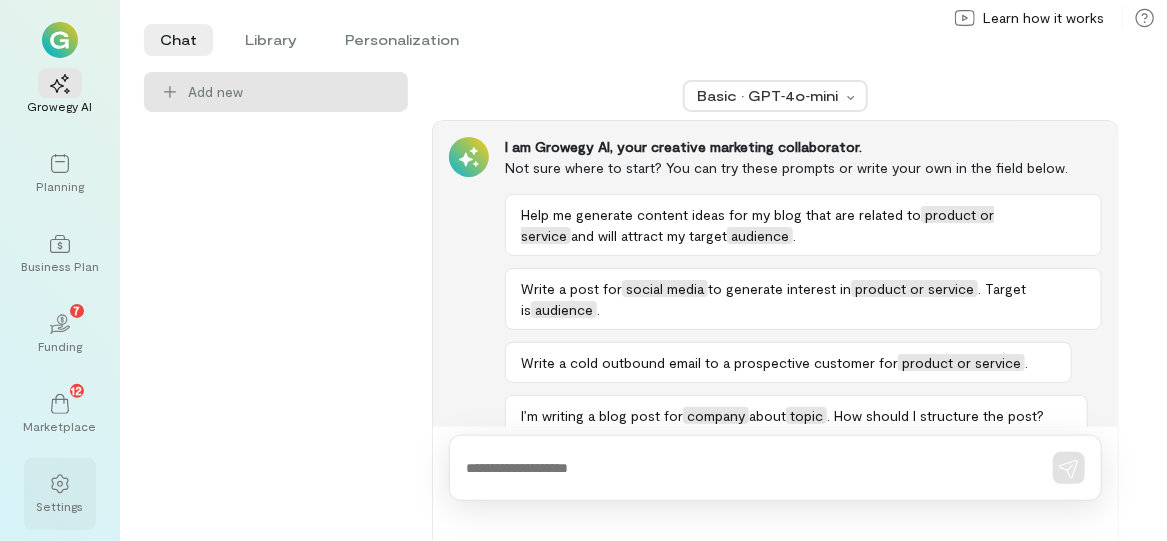 click on "Settings" at bounding box center (60, 506) 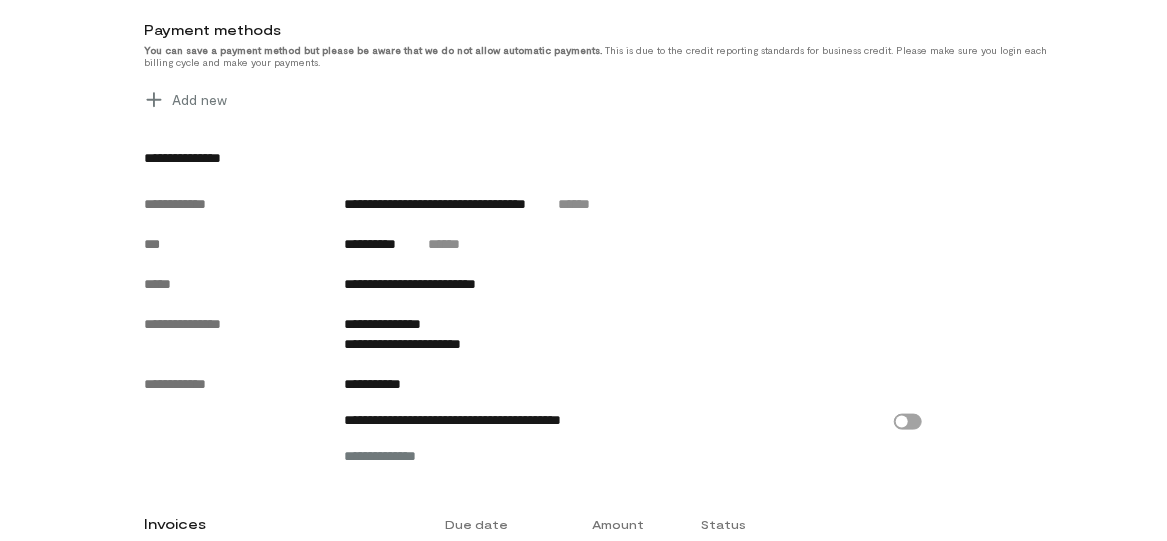 scroll, scrollTop: 906, scrollLeft: 0, axis: vertical 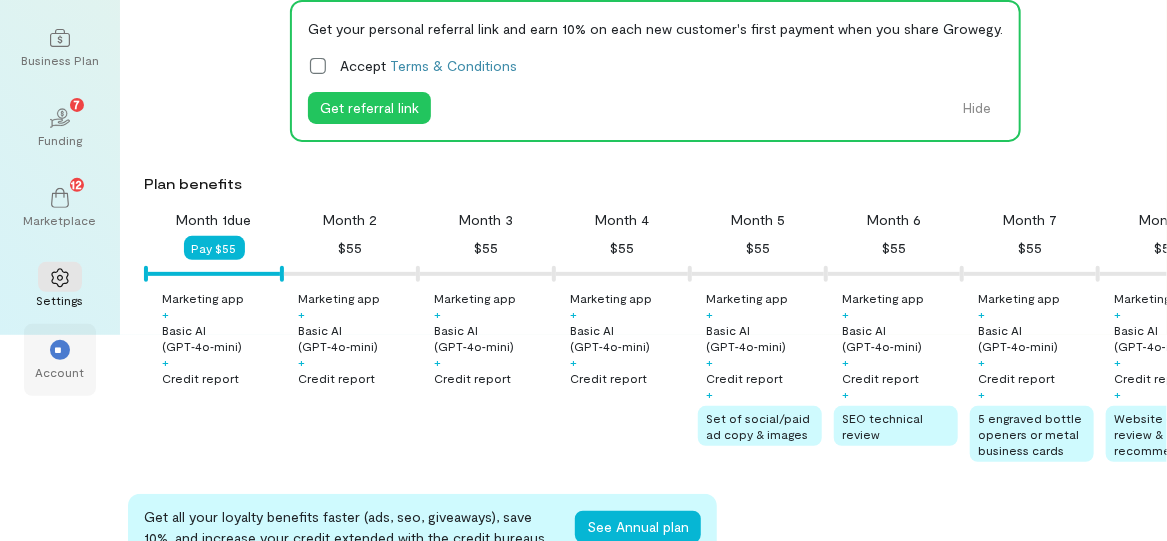 click on "Account" at bounding box center (60, 372) 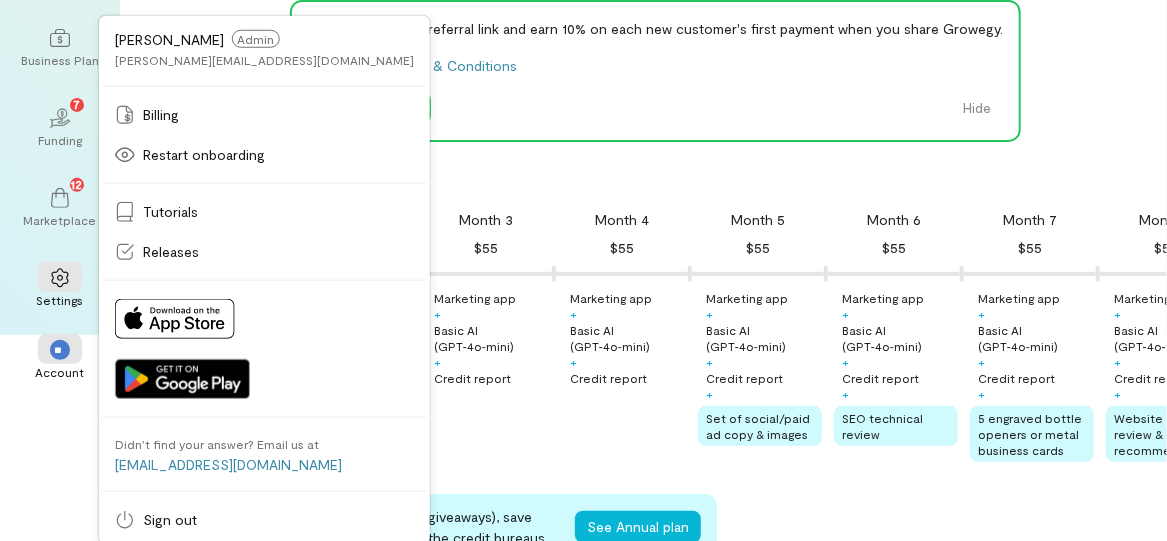 click on "Growegy AI Planning Business Plan 02 7 Funding 12 Marketplace Settings ** Account [PERSON_NAME] Admin [PERSON_NAME][EMAIL_ADDRESS][DOMAIN_NAME] Billing Restart onboarding Tutorials Releases Didn’t find your answer? Email us at [EMAIL_ADDRESS][DOMAIN_NAME] Sign out Team Personal Billing Due Members · 2   Program types Integrations Team Personal Current plan Monthly Price $55/month Manage Payment due $55 on [DATE] Pay $55 Next credit report [DATE] Get your personal referral link and earn 10% on each new customer's first payment when you share Growegy. Accept   Terms & Conditions Get referral link Hide Plan benefits Month 1  due Pay $55 Month 2 $55 Month 3 $55 Month 4 $55 Month 5 $55 Month 6 $55 Month 7 $55 Month 8 $55 Month 9 $55 Month 10 $55 Month 11 $55 Month 12 $55 Marketing app + Basic AI (GPT‑4o‑mini) + Credit report Marketing app + Basic AI (GPT‑4o‑mini) + Credit report Marketing app + Basic AI (GPT‑4o‑mini) + Credit report Marketing app + Basic AI (GPT‑4o‑mini) + Credit report + + +" at bounding box center [583, 64] 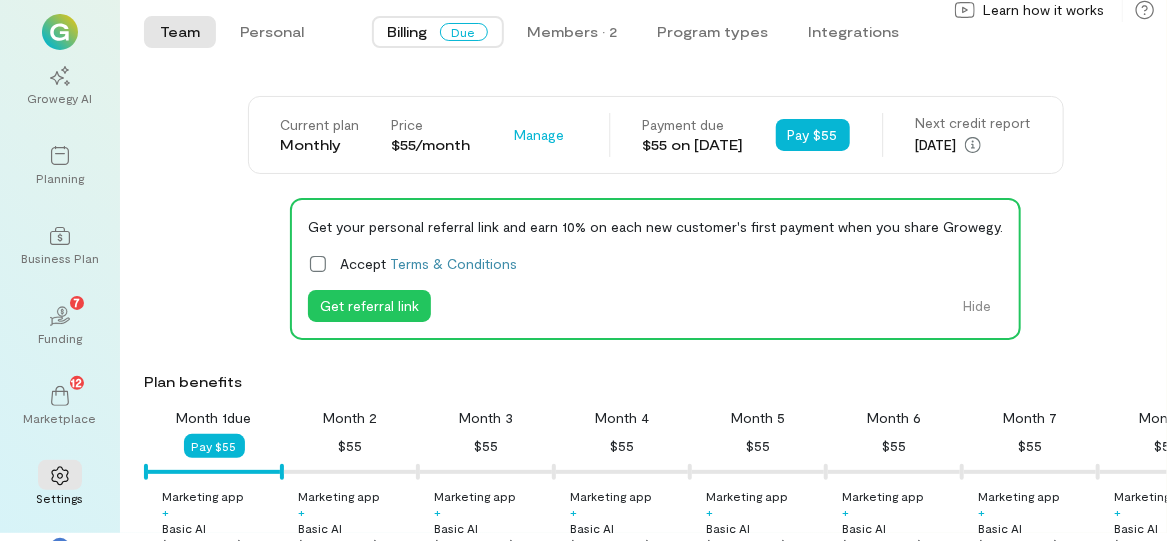 scroll, scrollTop: 0, scrollLeft: 0, axis: both 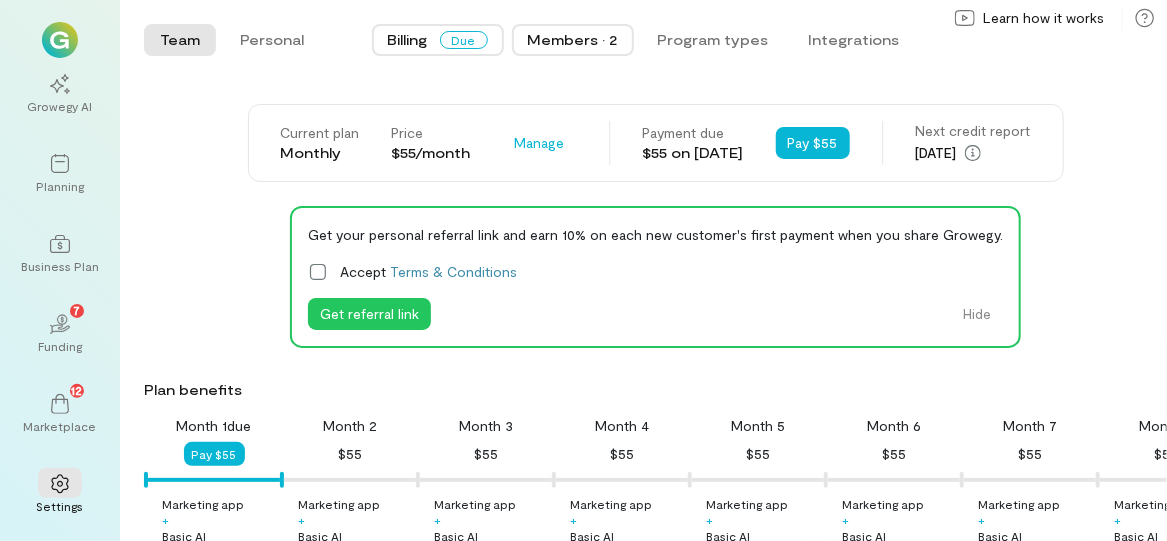 click on "Members · 2" at bounding box center (573, 40) 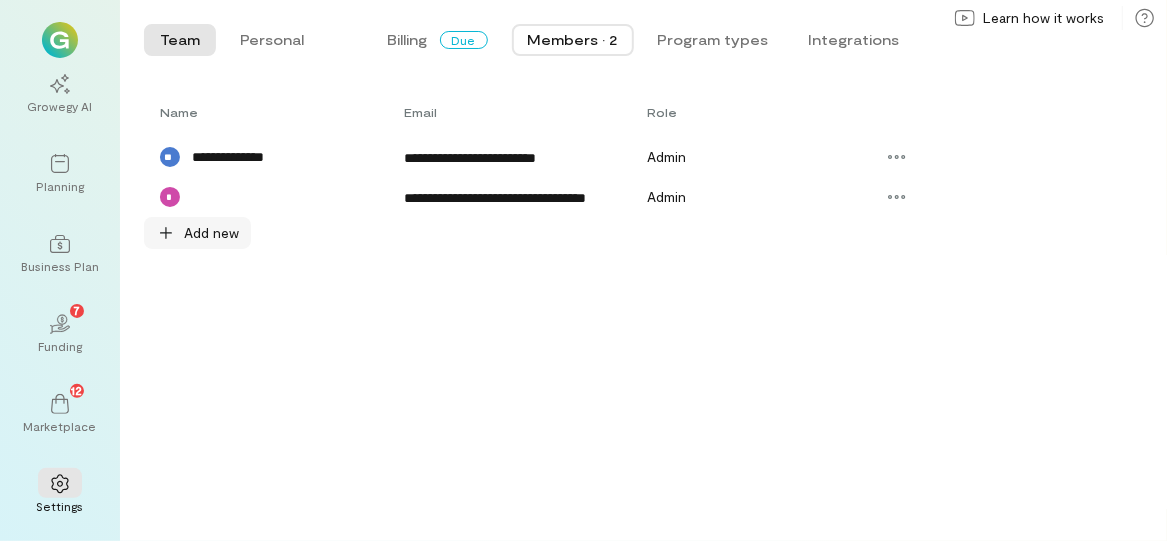 click on "Add new" at bounding box center [197, 233] 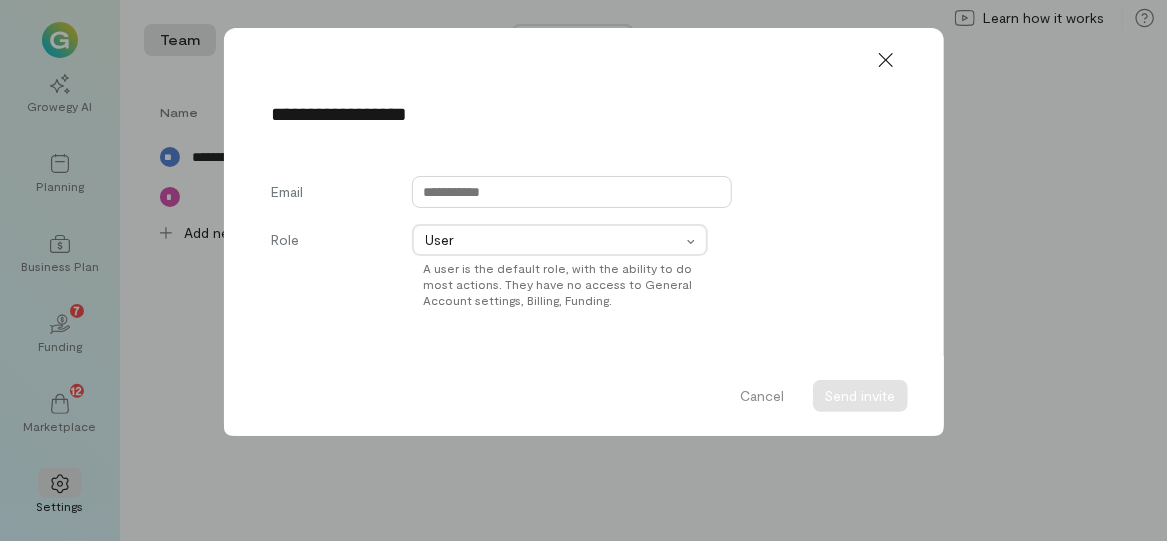 click at bounding box center [572, 192] 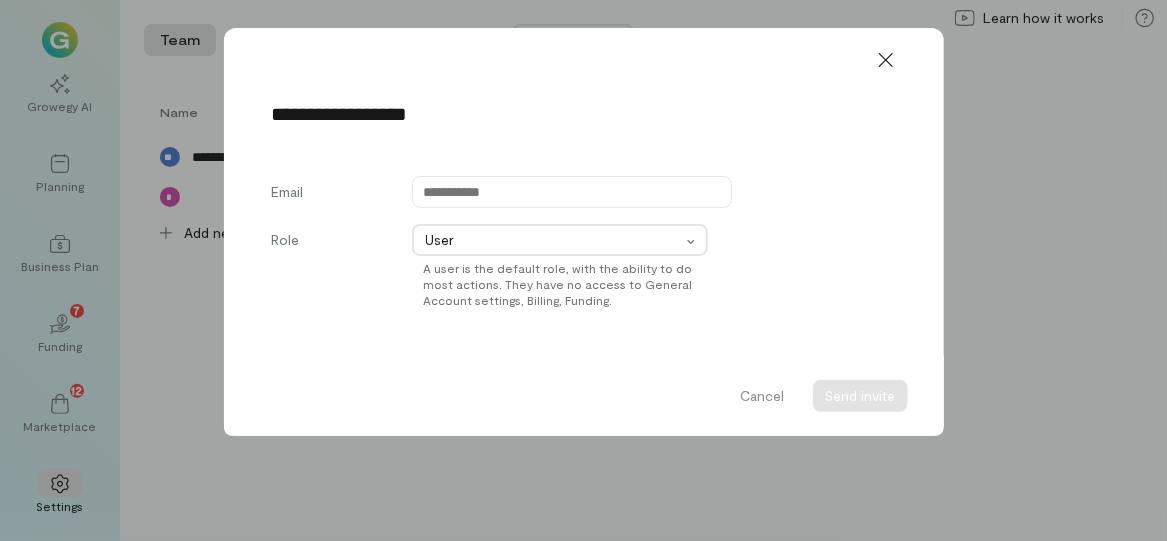 click on "Email Role User A user is the default role, with the ability to do most actions. They have no access to General Account settings, Billing, Funding." at bounding box center [584, 266] 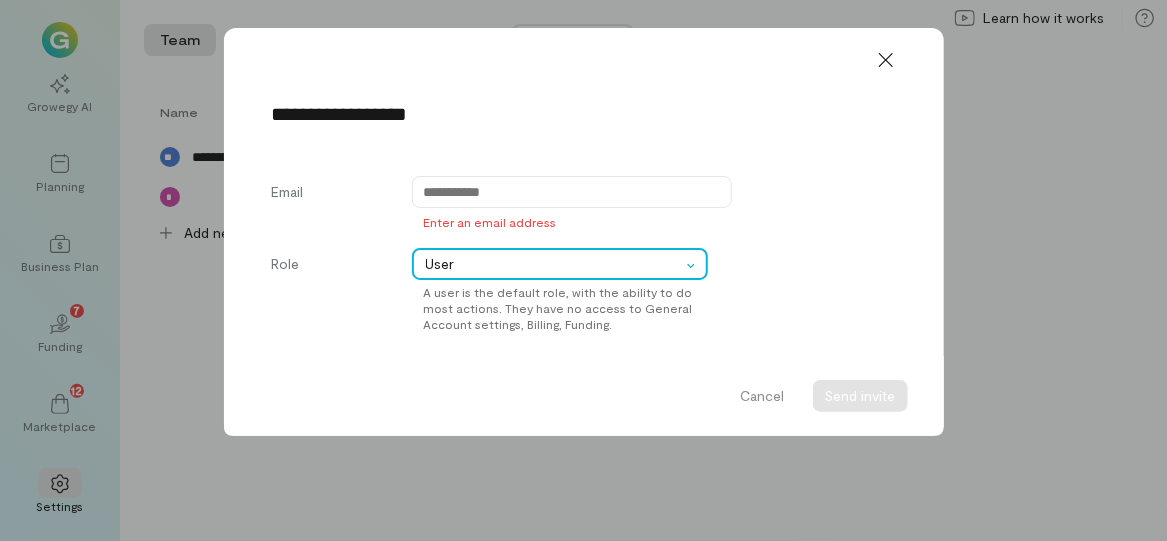 click on "User" at bounding box center (553, 264) 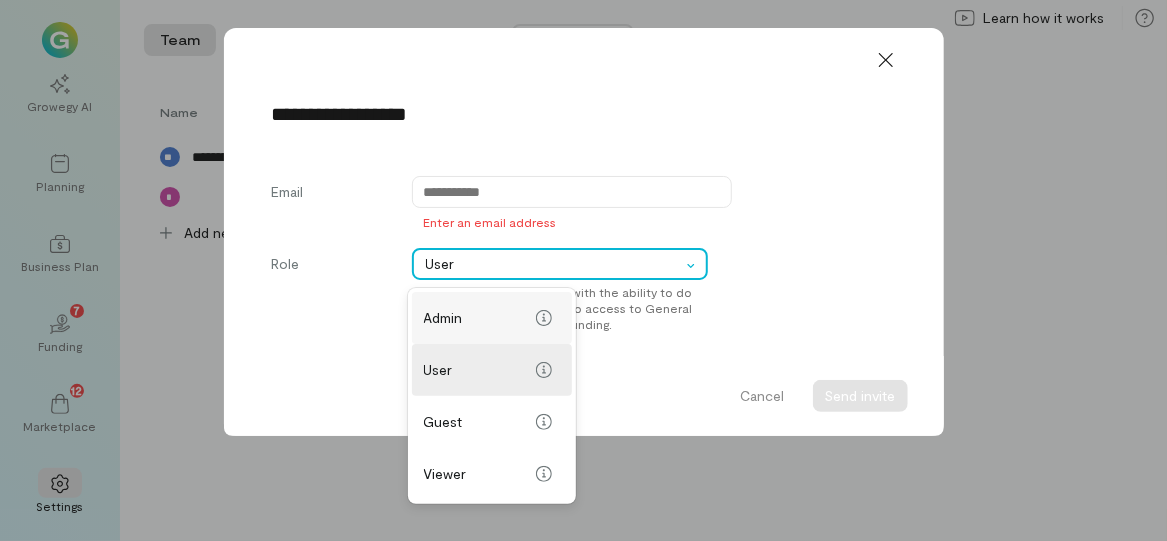click on "Admin" at bounding box center (476, 318) 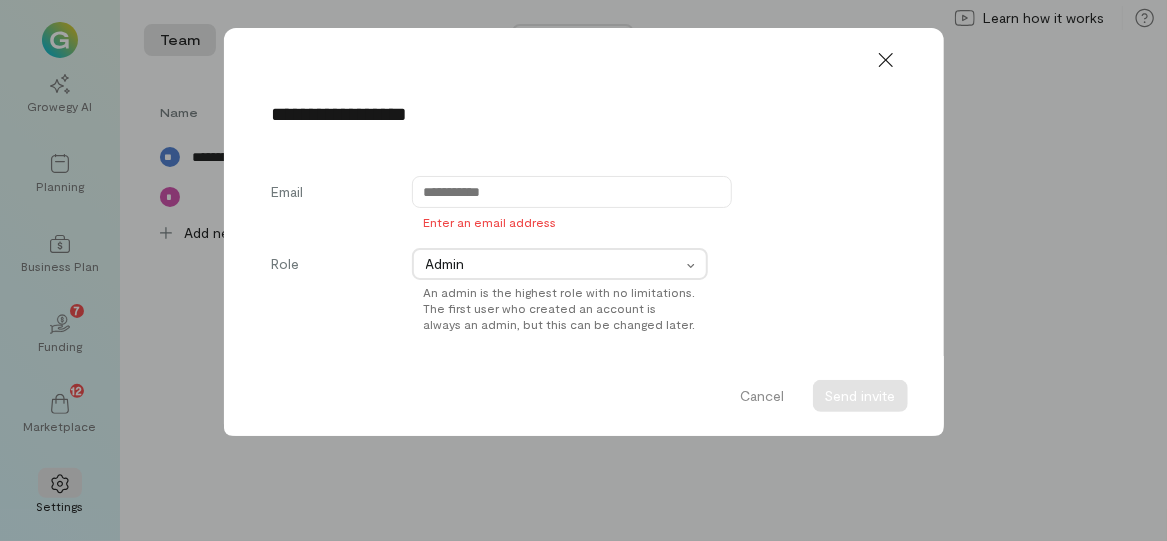 click on "**********" at bounding box center [584, 110] 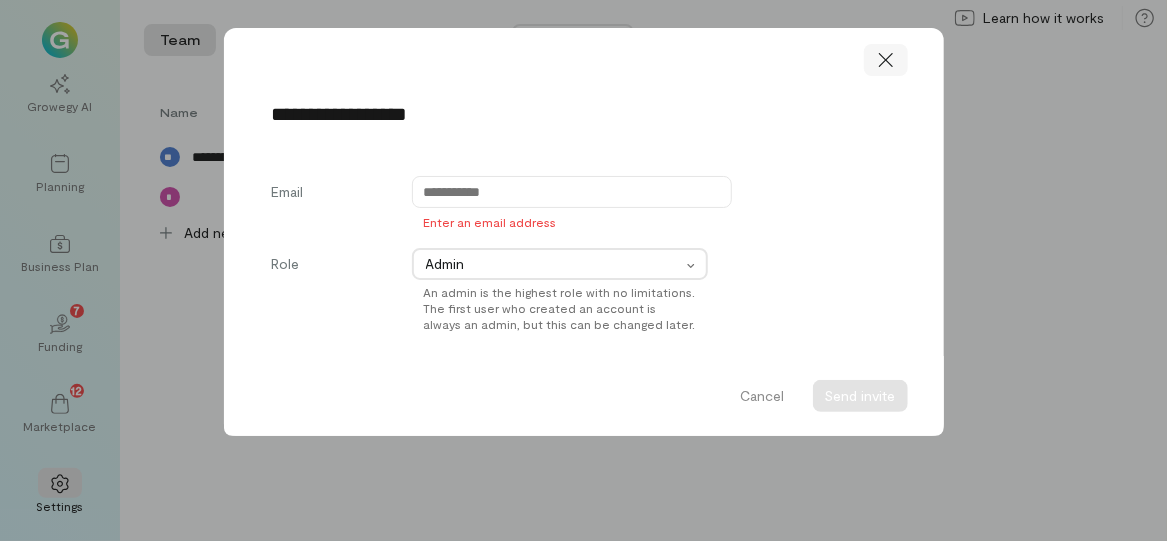 click 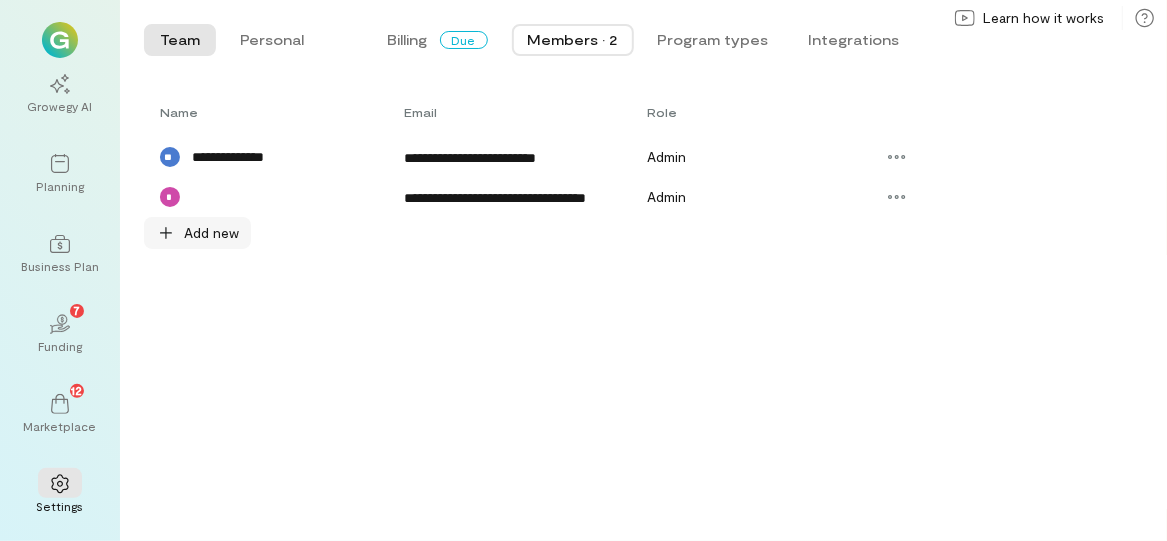click on "Add new" at bounding box center [211, 233] 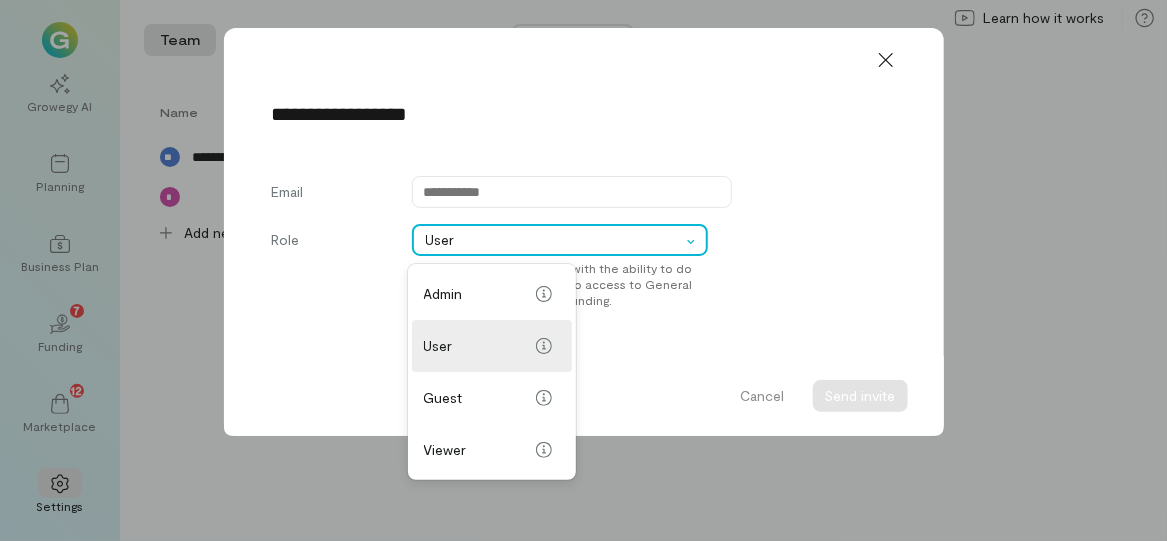 click on "User" at bounding box center (553, 240) 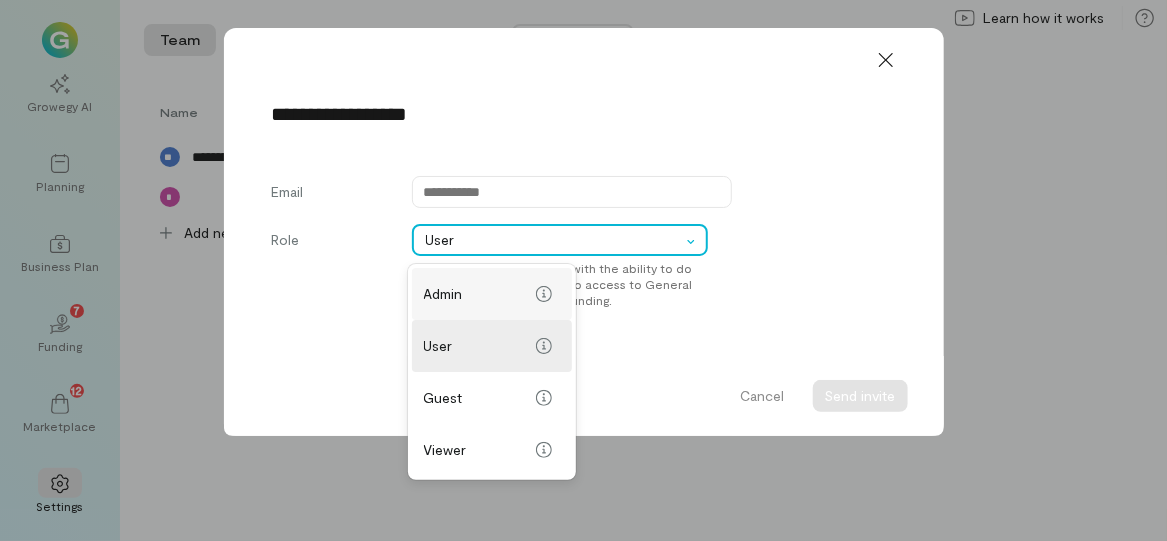 click on "Admin" at bounding box center [492, 294] 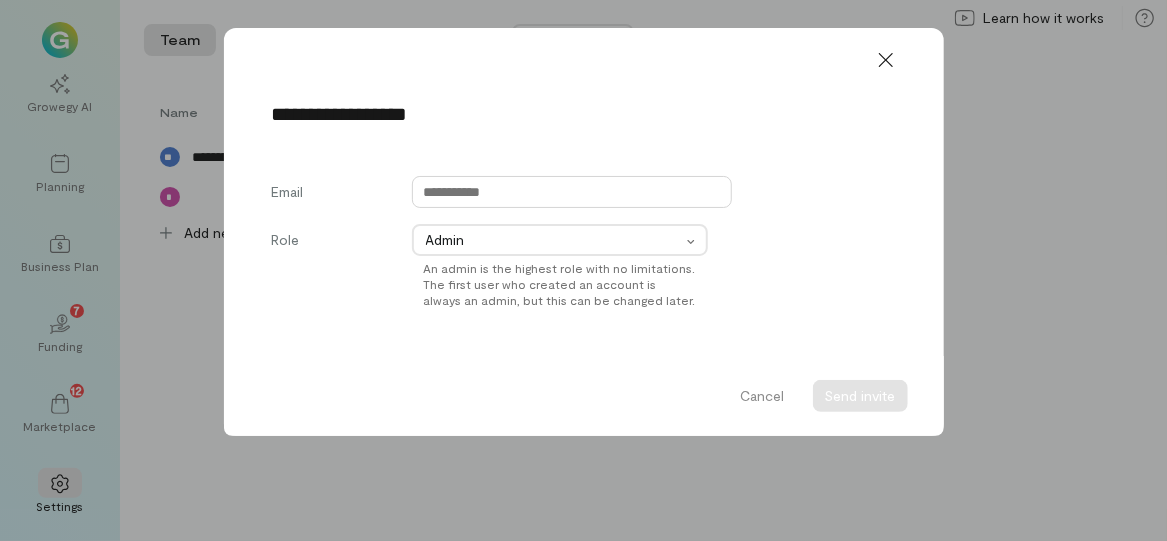 click at bounding box center (572, 192) 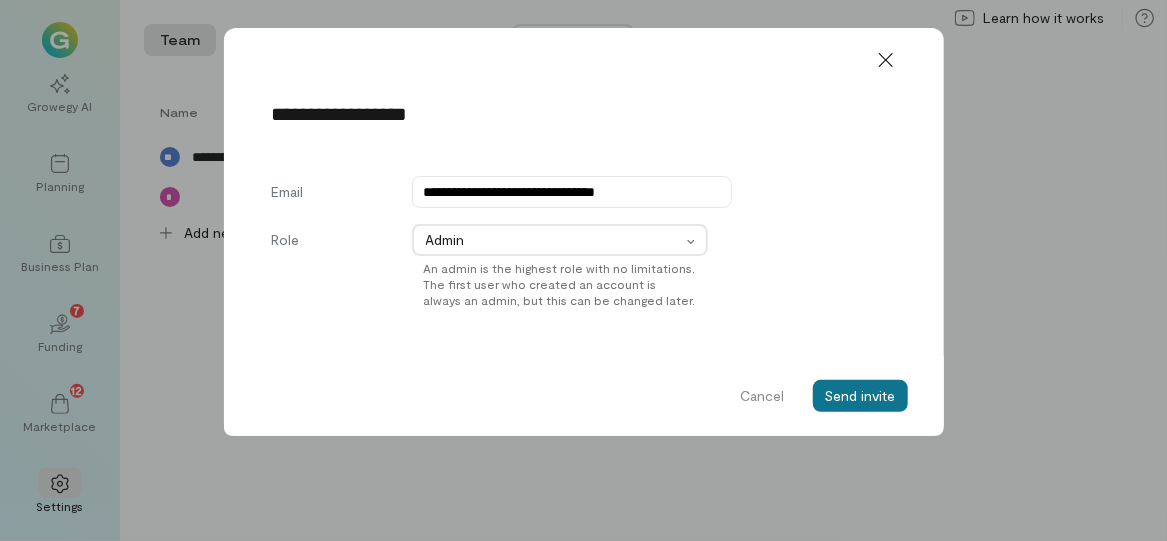 click on "Send invite" at bounding box center (860, 396) 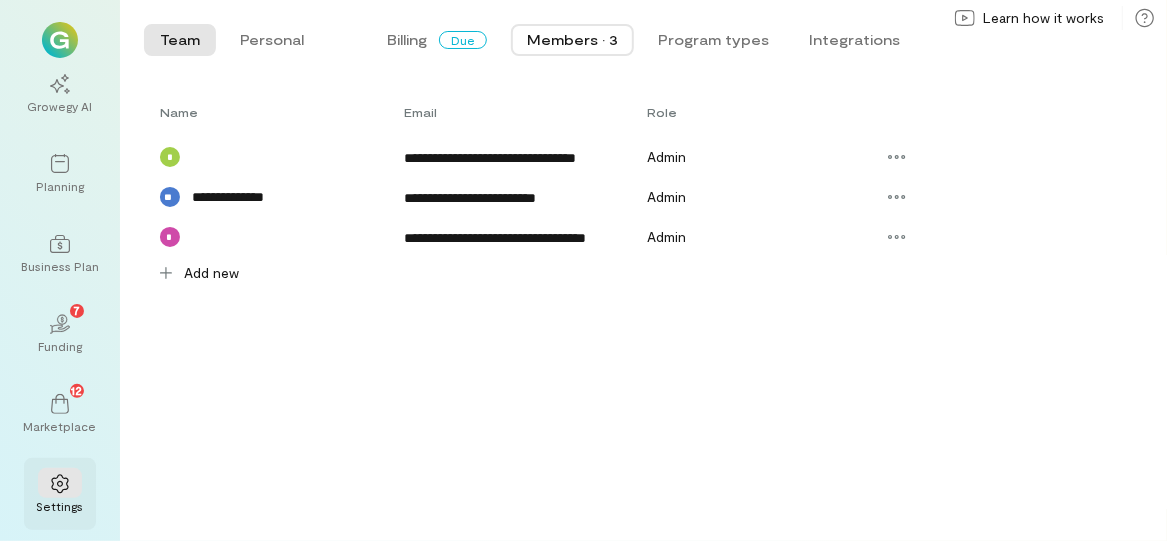 click 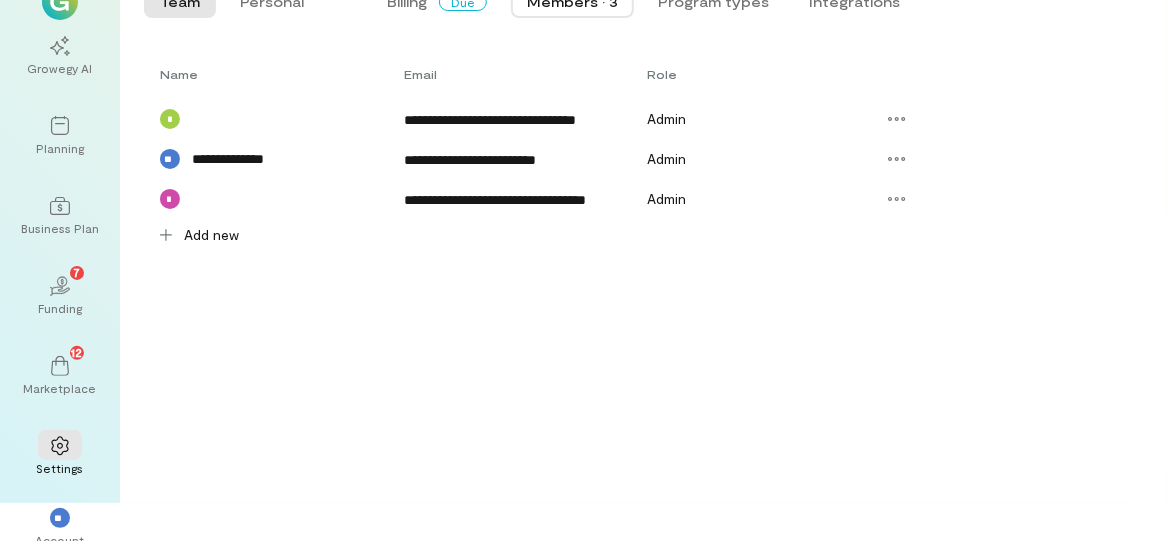 scroll, scrollTop: 60, scrollLeft: 0, axis: vertical 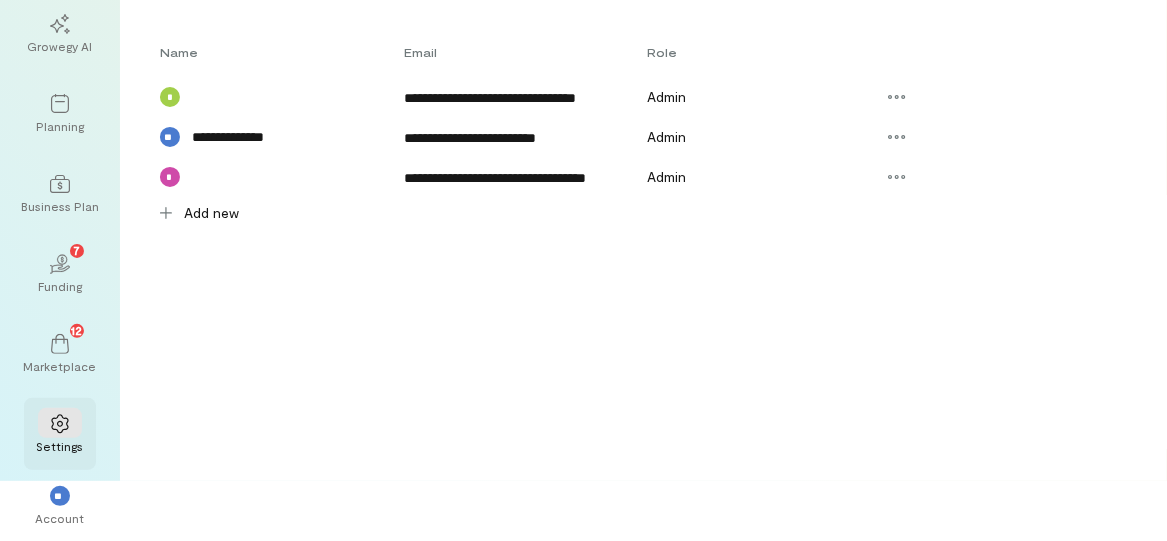 click 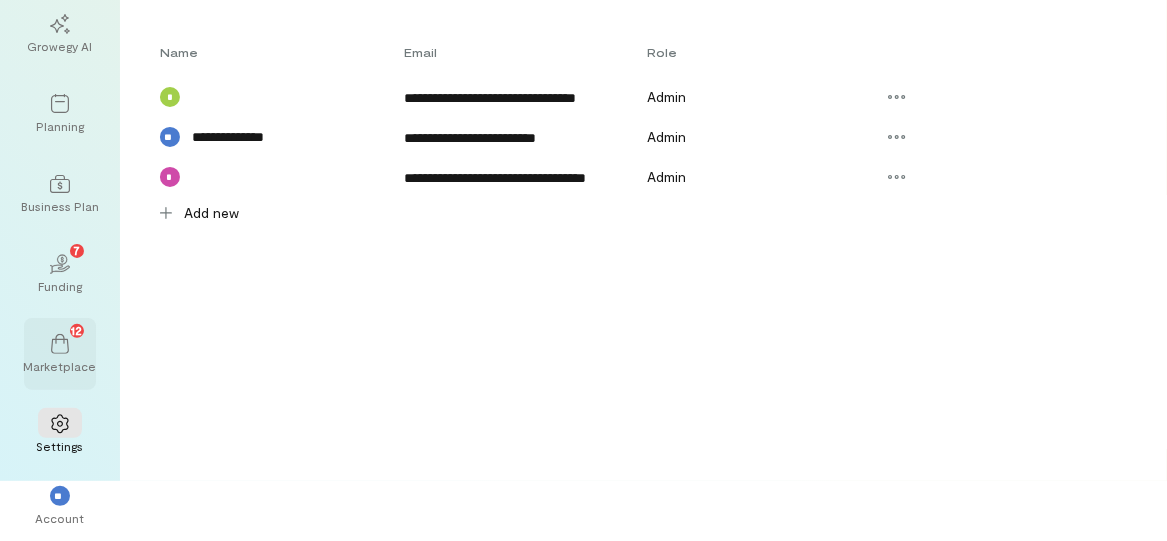 click 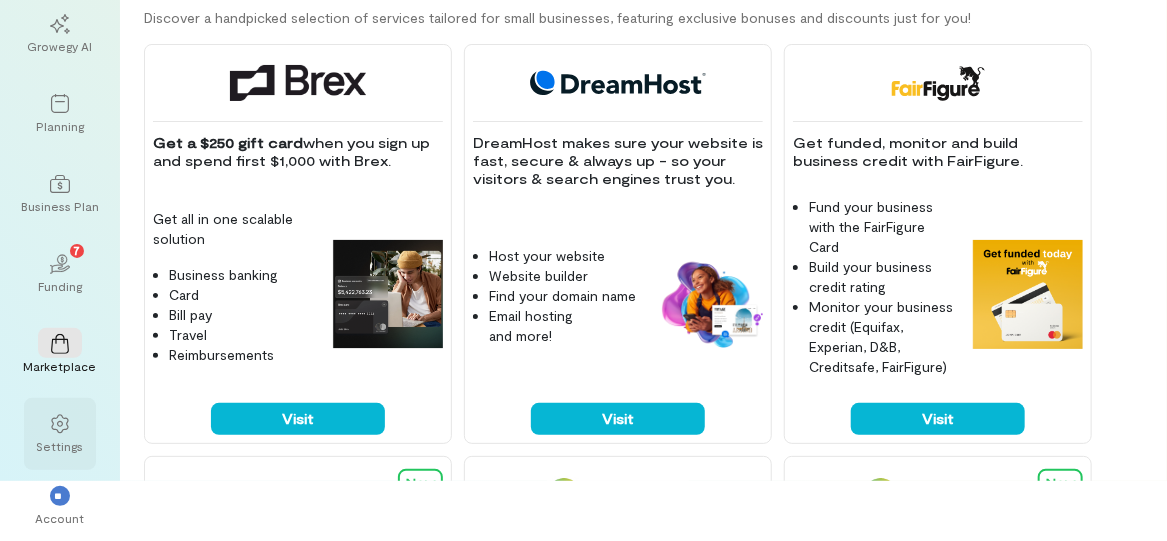 click on "Settings" at bounding box center [60, 446] 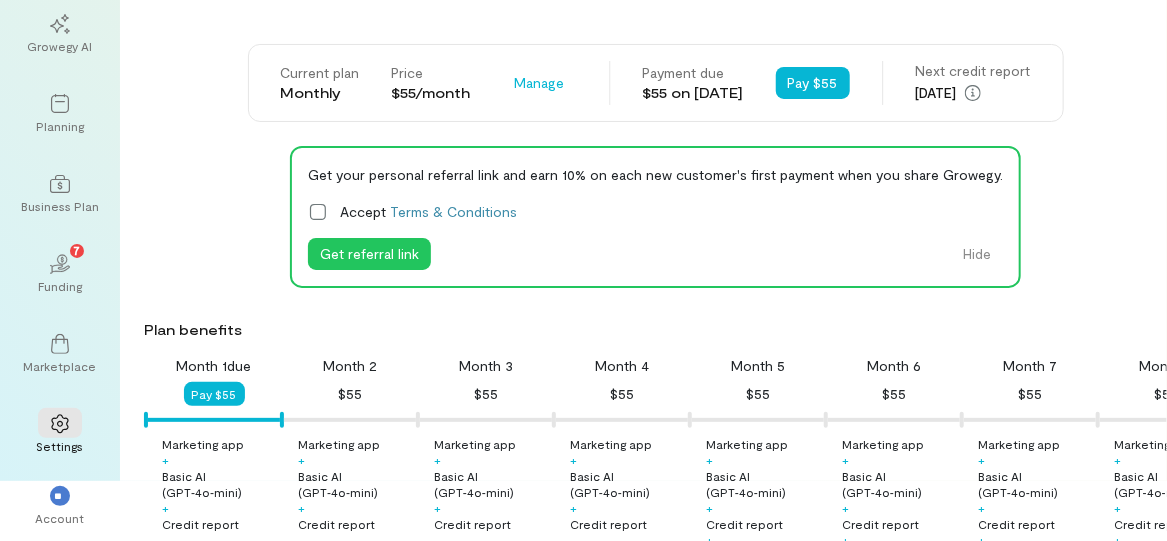 scroll, scrollTop: 0, scrollLeft: 0, axis: both 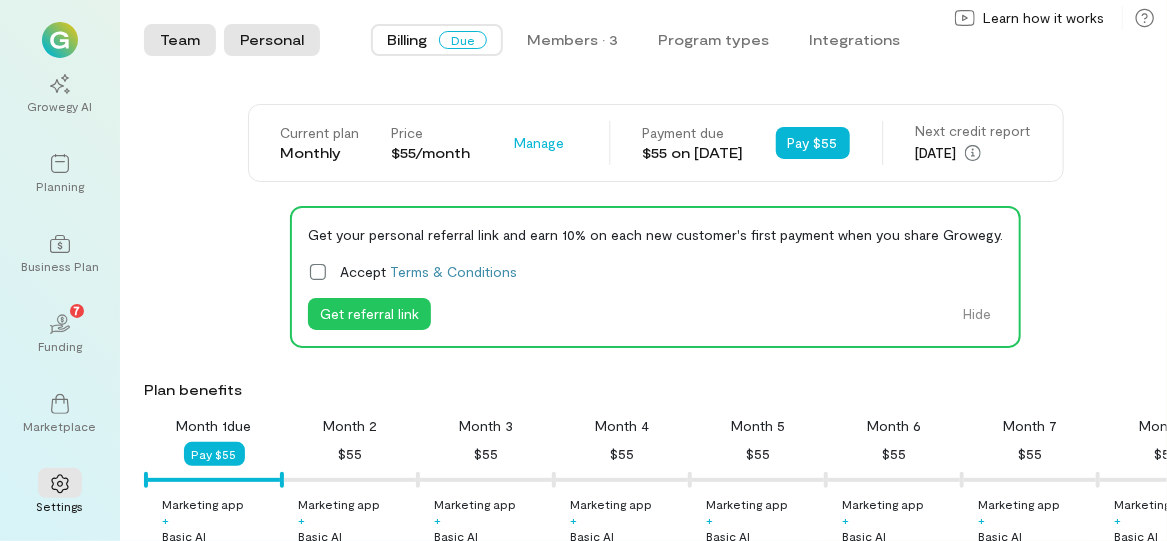 click on "Personal" at bounding box center [272, 40] 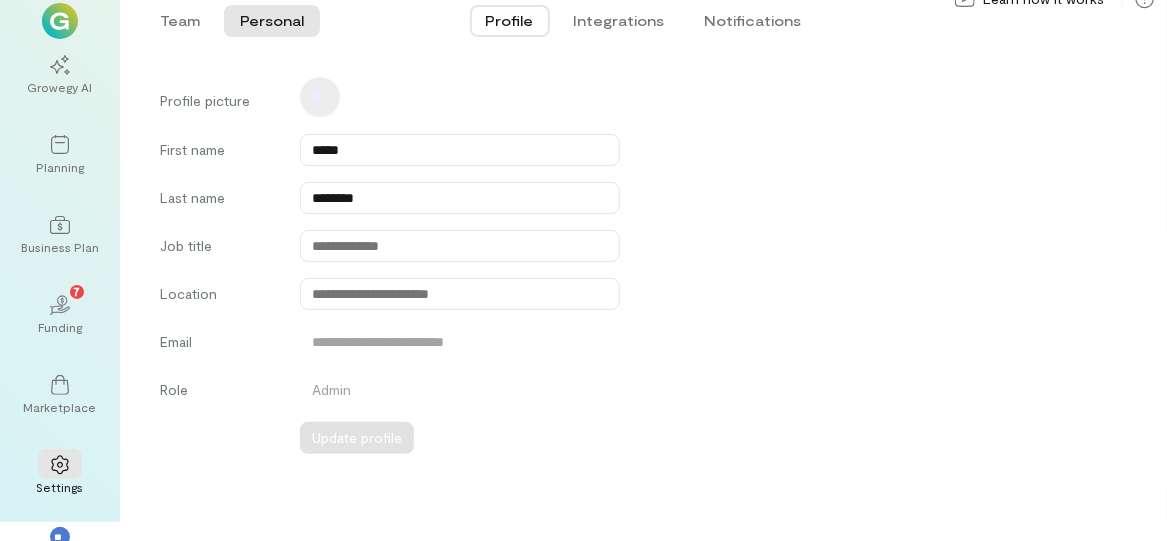 scroll, scrollTop: 0, scrollLeft: 0, axis: both 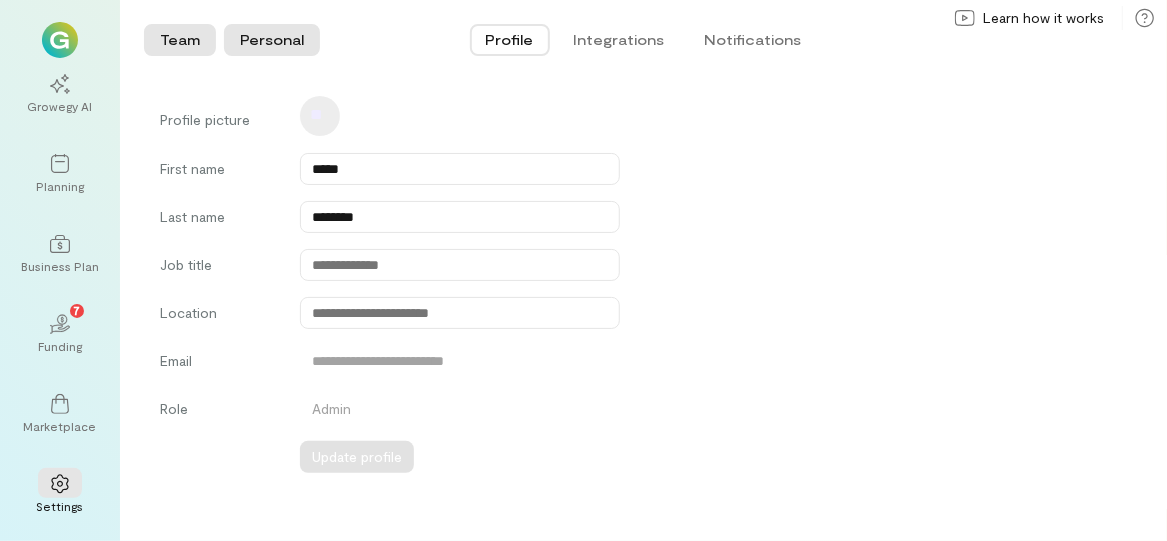 click on "Team" at bounding box center [180, 40] 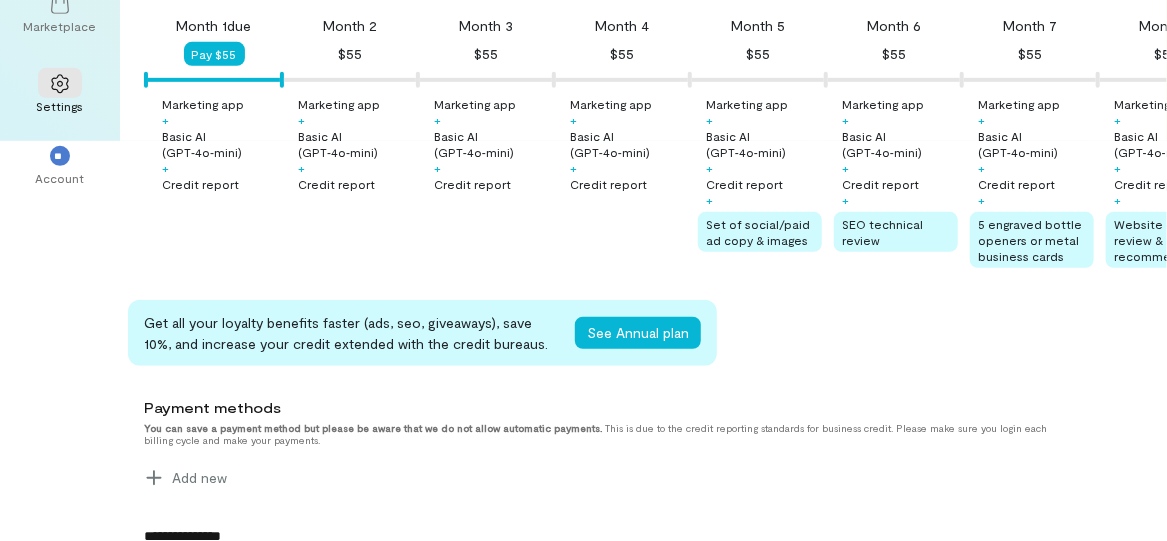 scroll, scrollTop: 100, scrollLeft: 0, axis: vertical 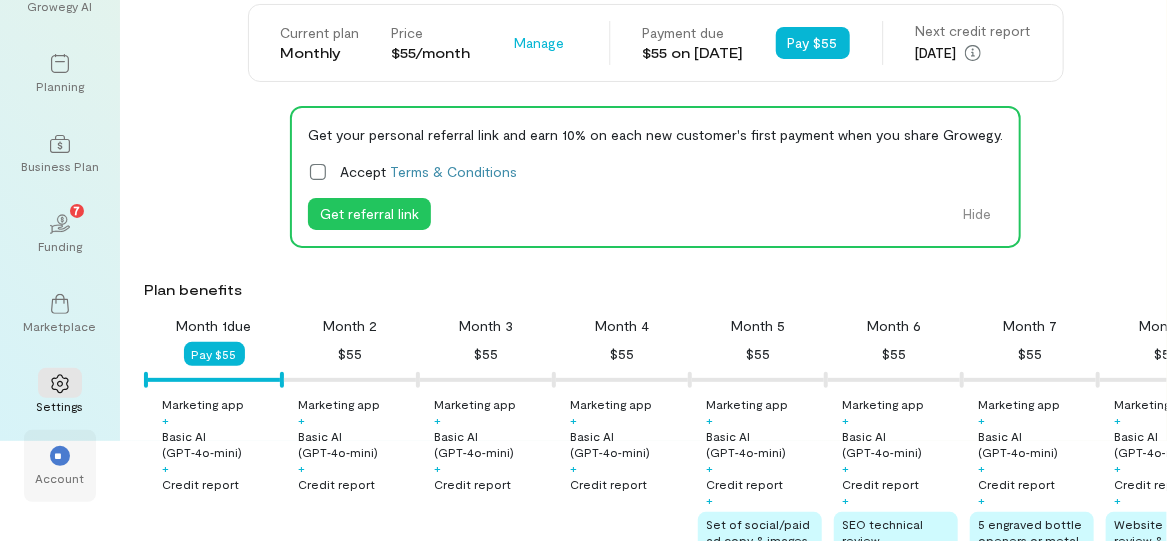 click on "Account" at bounding box center (60, 478) 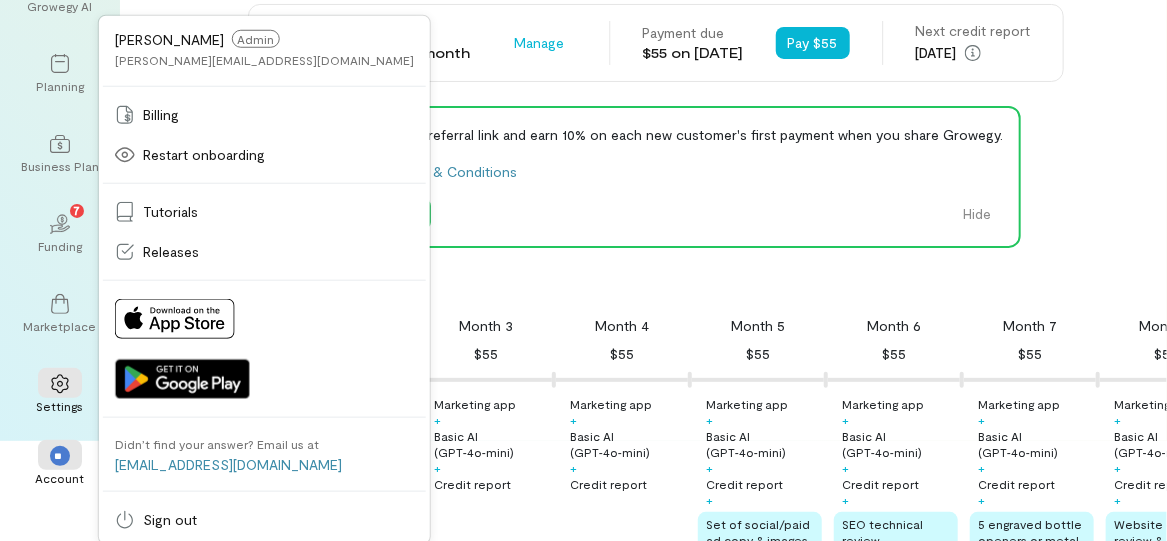 click on "Growegy AI Planning Business Plan 02 7 Funding Marketplace Settings ** Account [PERSON_NAME] [PERSON_NAME][EMAIL_ADDRESS][DOMAIN_NAME] Billing Restart onboarding Tutorials Releases Didn’t find your answer? Email us at [EMAIL_ADDRESS][DOMAIN_NAME] Sign out Team Personal Billing Due Members · 3   Program types Integrations Team Personal Current plan Monthly Price $55/month Manage Payment due $55 on [DATE] Pay $55 Next credit report [DATE] Get your personal referral link and earn 10% on each new customer's first payment when you share Growegy. Accept   Terms & Conditions Get referral link Hide Plan benefits Month 1  due Pay $55 Month 2 $55 Month 3 $55 Month 4 $55 Month 5 $55 Month 6 $55 Month 7 $55 Month 8 $55 Month 9 $55 Month 10 $55 Month 11 $55 Month 12 $55 Marketing app + Basic AI (GPT‑4o‑mini) + Credit report Marketing app + Basic AI (GPT‑4o‑mini) + Credit report Marketing app + Basic AI (GPT‑4o‑mini) + Credit report Marketing app + Basic AI (GPT‑4o‑mini) + Credit report + + + +" at bounding box center (583, 170) 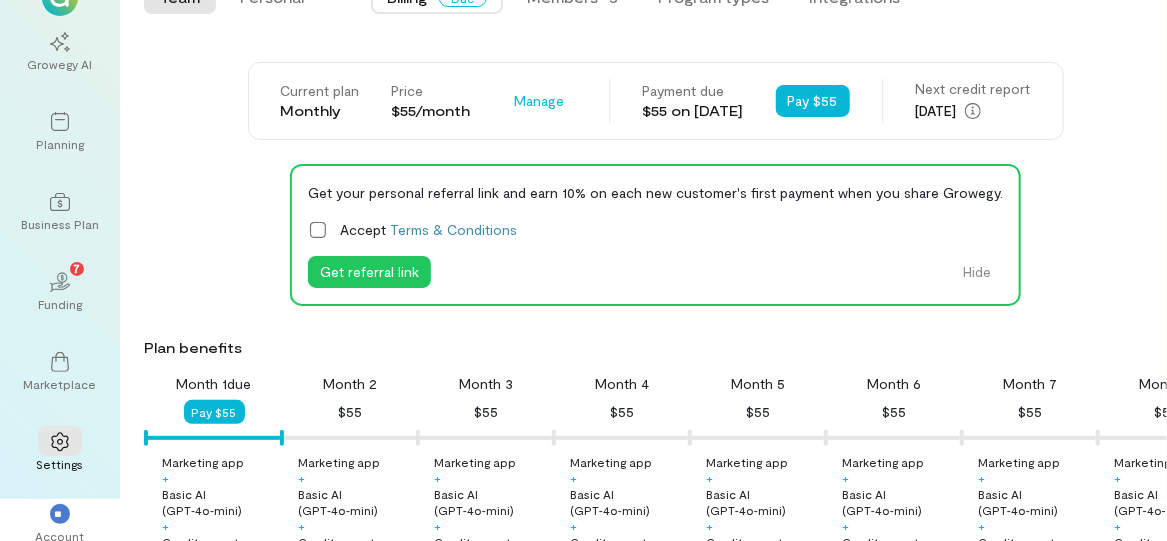 scroll, scrollTop: 0, scrollLeft: 0, axis: both 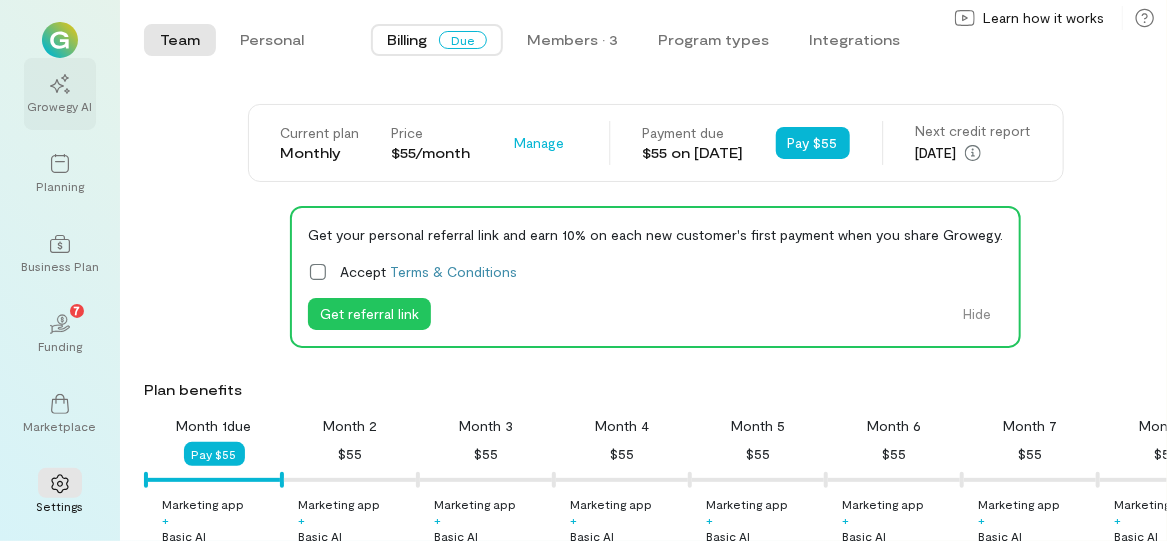 click on "Growegy AI" at bounding box center [60, 106] 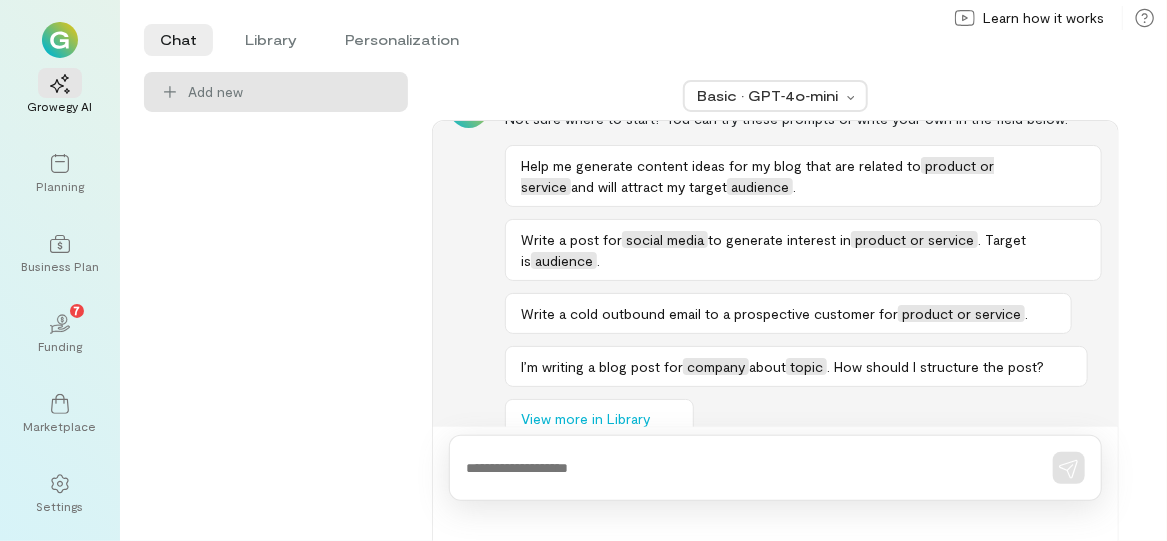 scroll, scrollTop: 109, scrollLeft: 0, axis: vertical 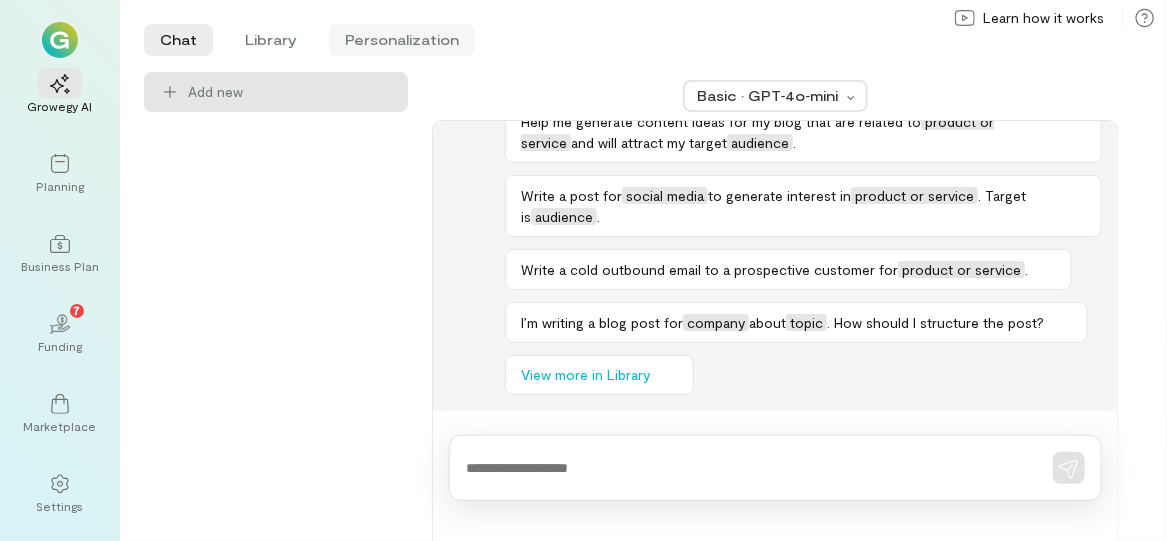 click on "Personalization" at bounding box center [402, 40] 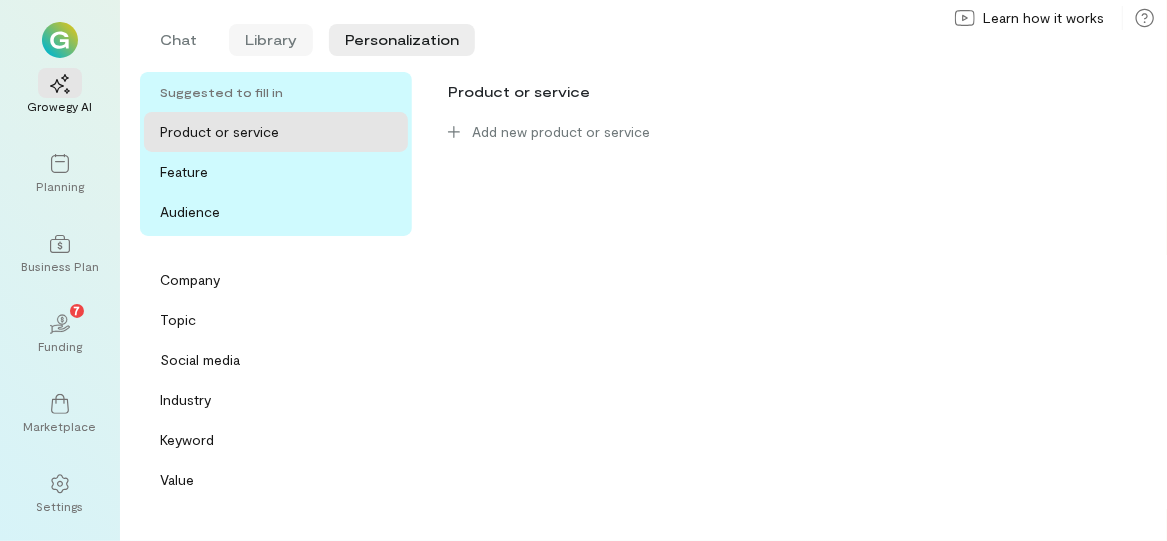 click on "Library" at bounding box center [271, 40] 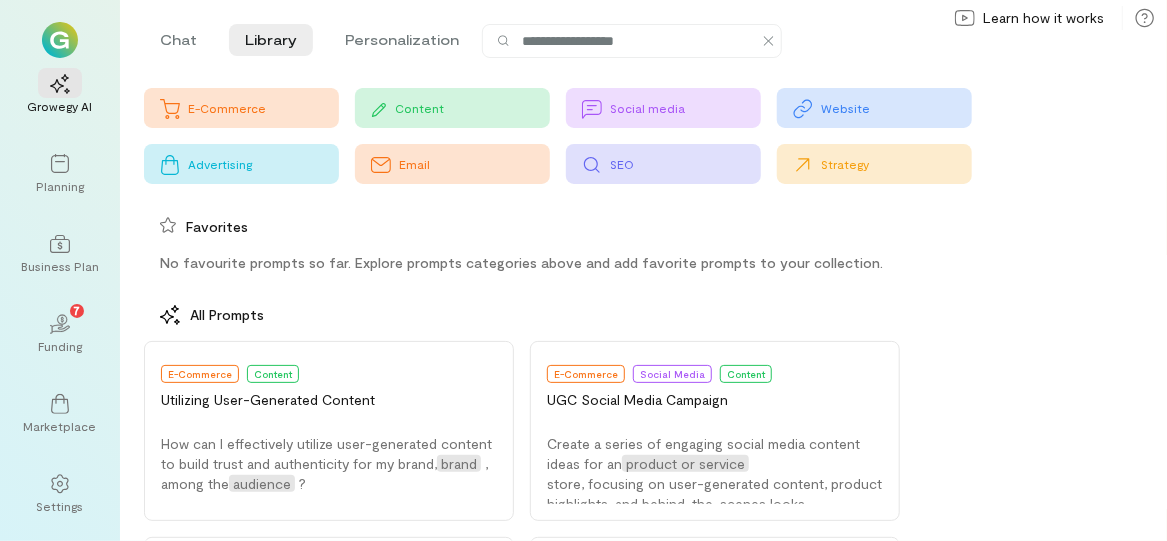 scroll, scrollTop: 100, scrollLeft: 0, axis: vertical 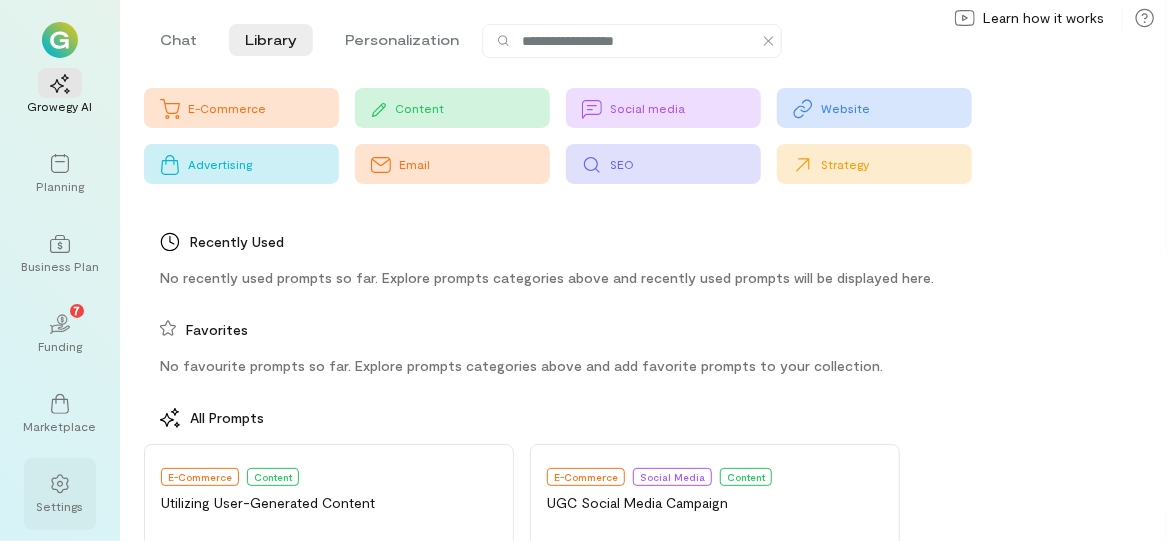 click at bounding box center [60, 483] 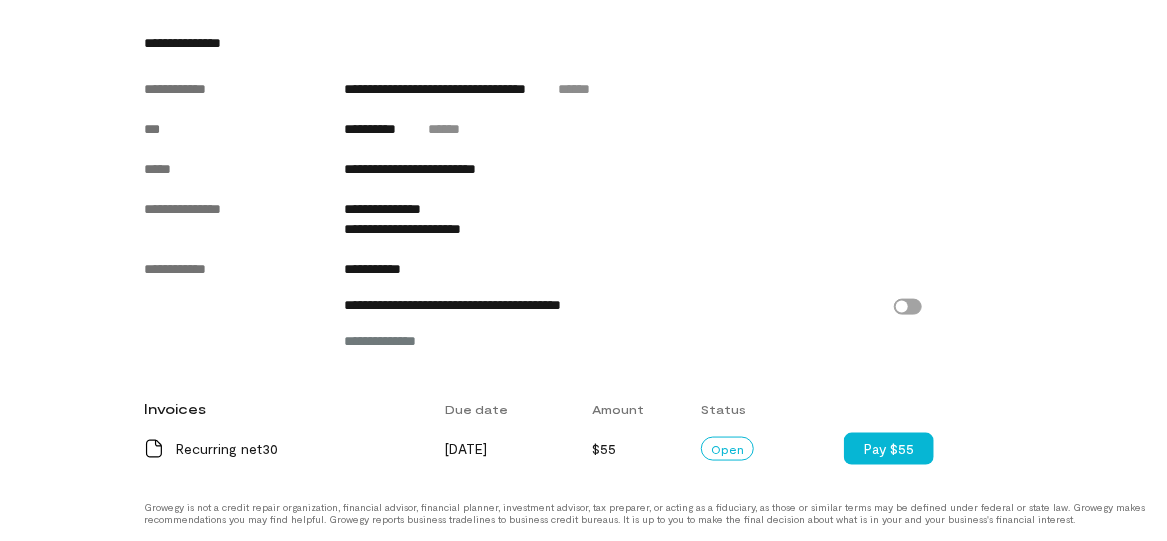 scroll, scrollTop: 906, scrollLeft: 0, axis: vertical 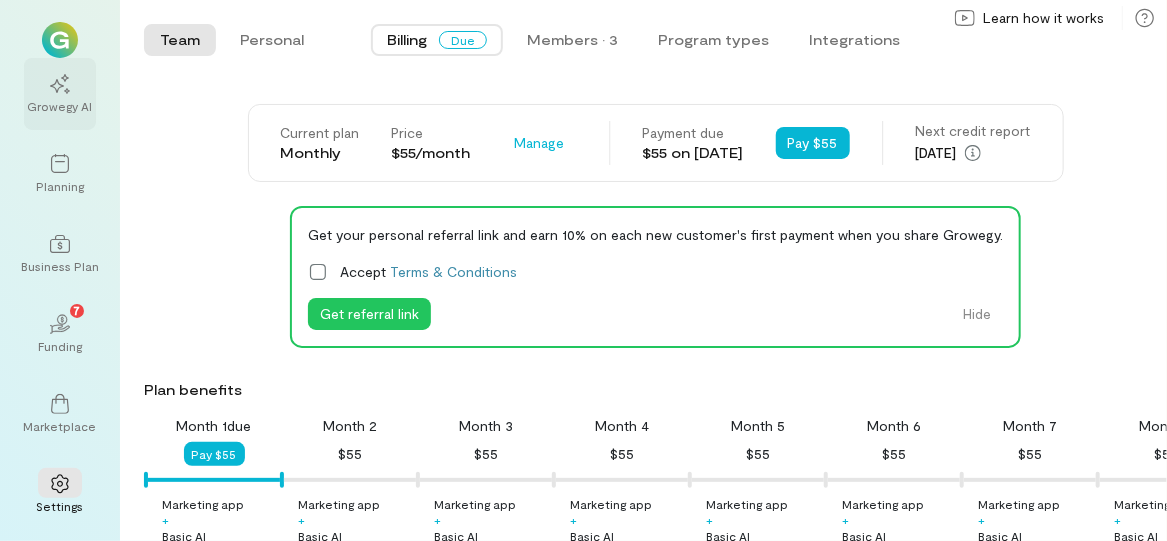 click on "Growegy AI" at bounding box center [60, 106] 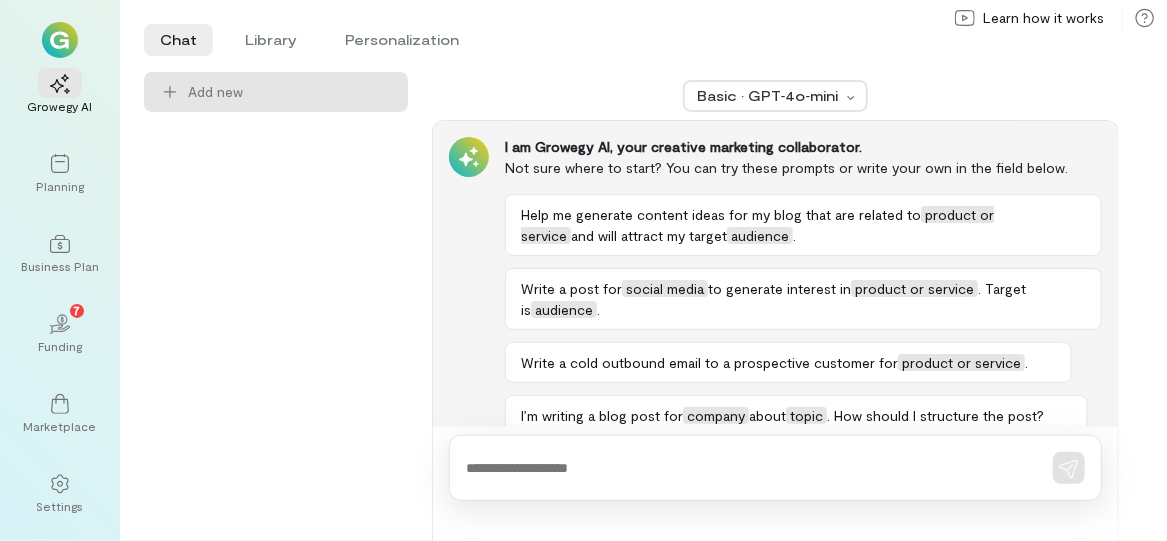 click at bounding box center [775, 468] 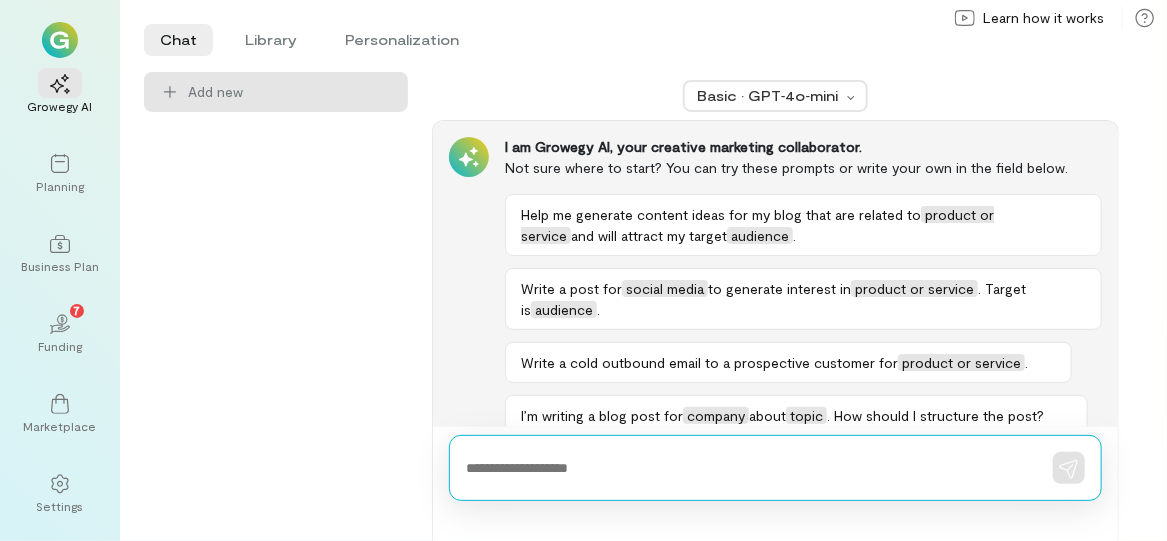 click at bounding box center (747, 468) 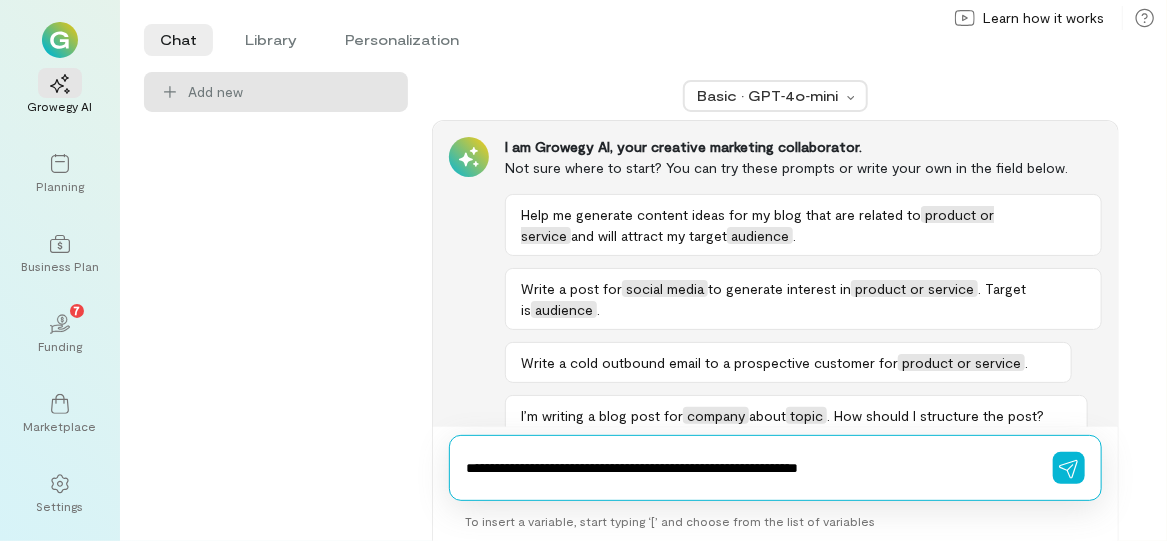 type on "**********" 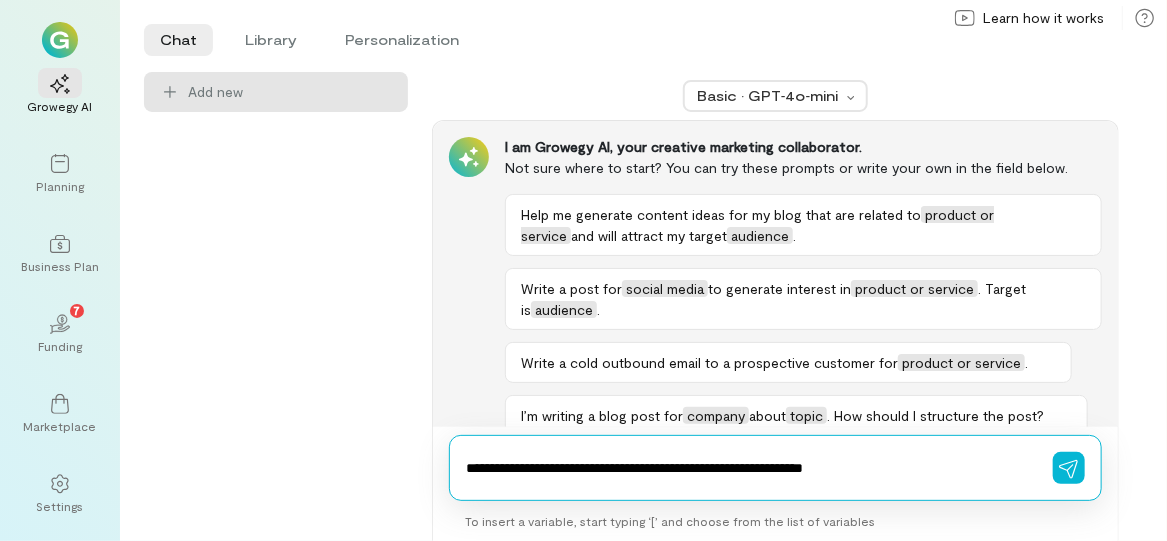 type 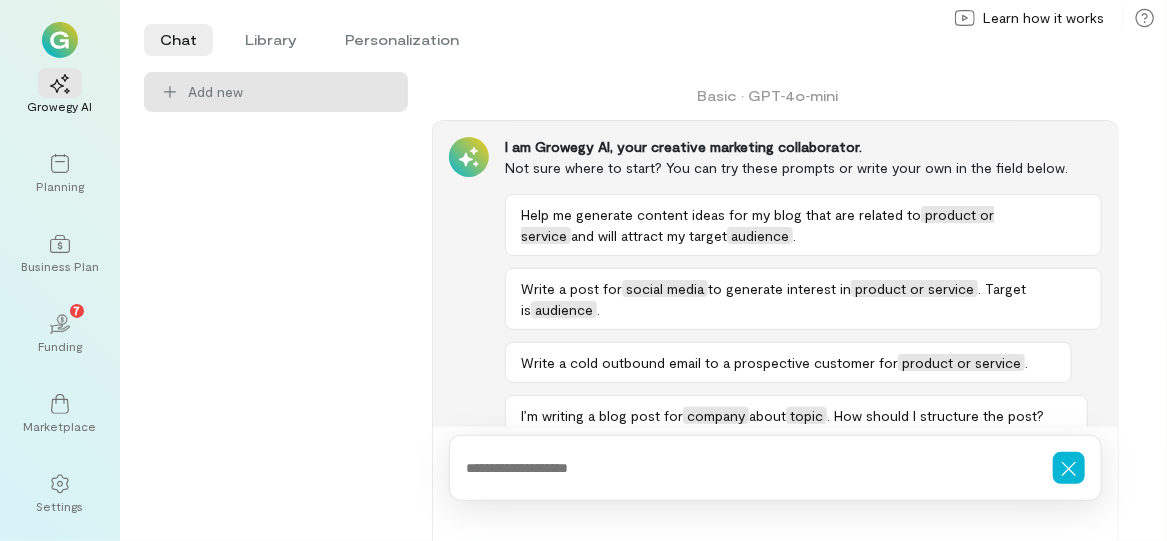 scroll, scrollTop: 60, scrollLeft: 0, axis: vertical 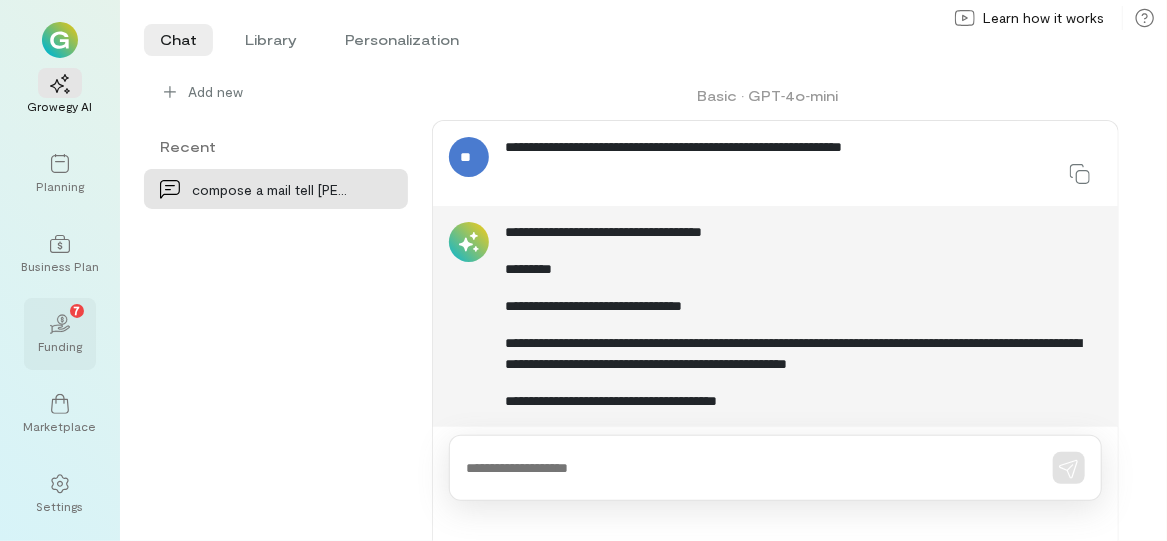 click on "02" 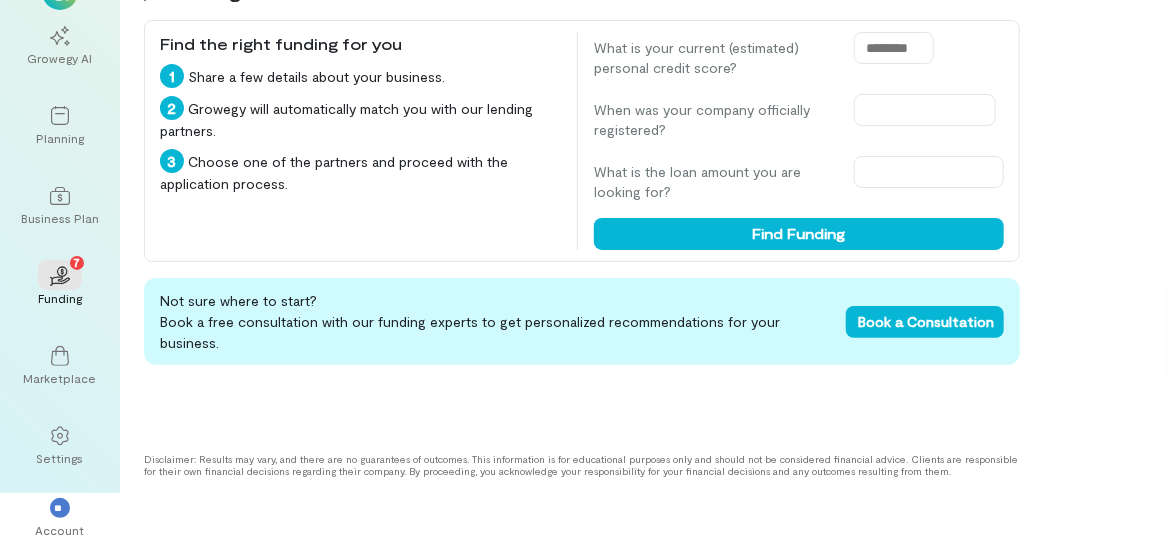 scroll, scrollTop: 60, scrollLeft: 0, axis: vertical 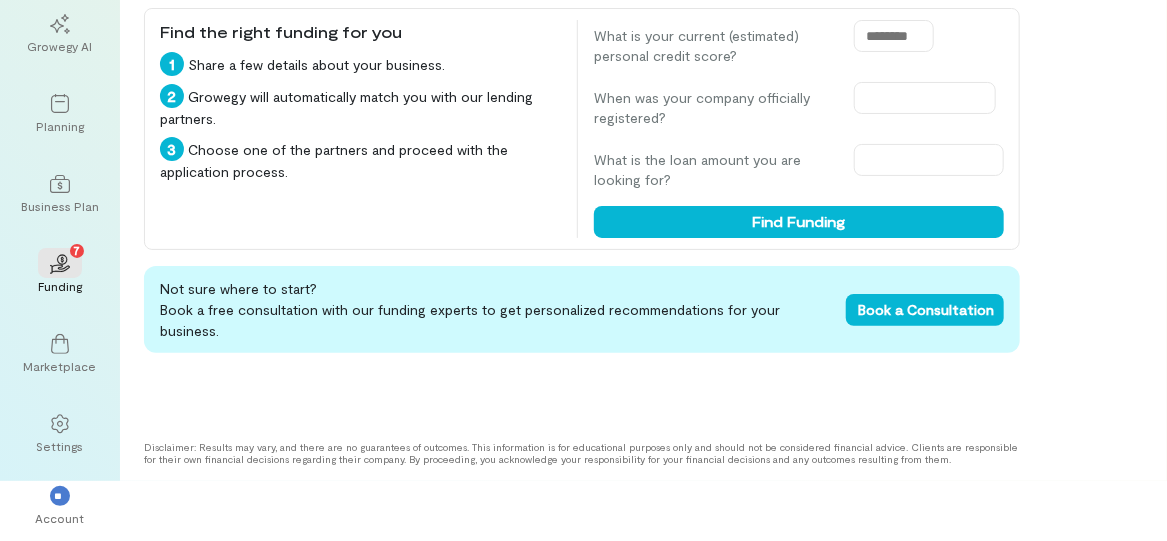 click on "Not sure where to start?   Book a free consultation with our funding experts to get personalized recommendations for your business. Book a Consultation" at bounding box center (582, 345) 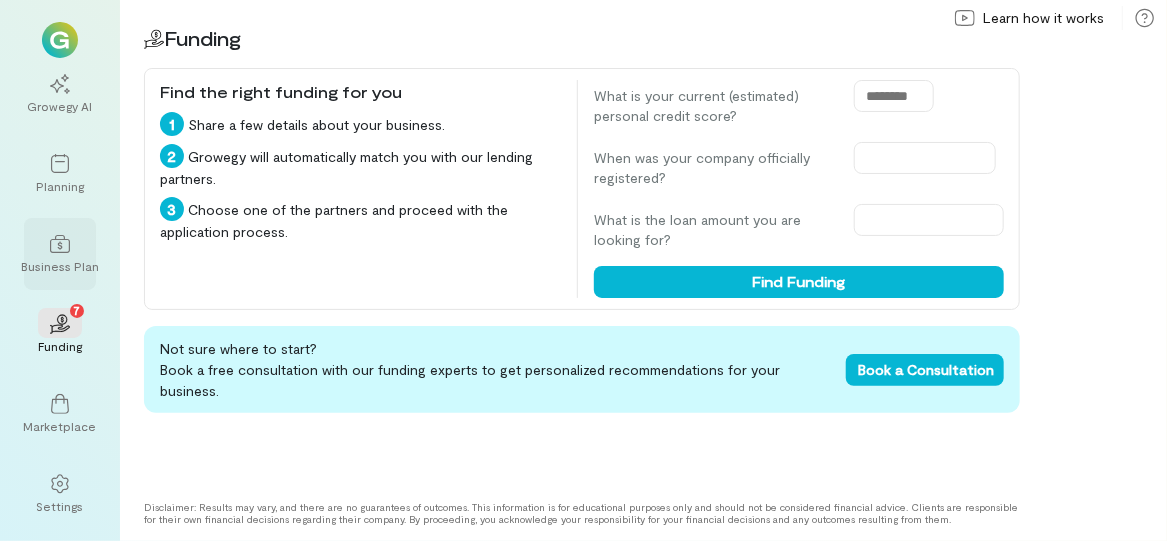 click on "Business Plan" at bounding box center (60, 254) 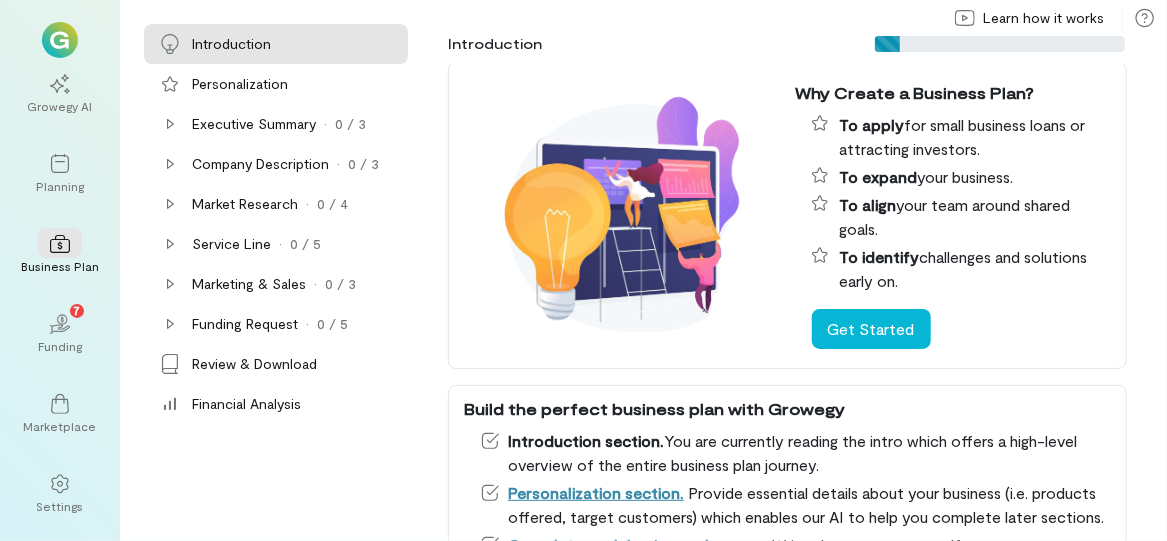 scroll, scrollTop: 0, scrollLeft: 0, axis: both 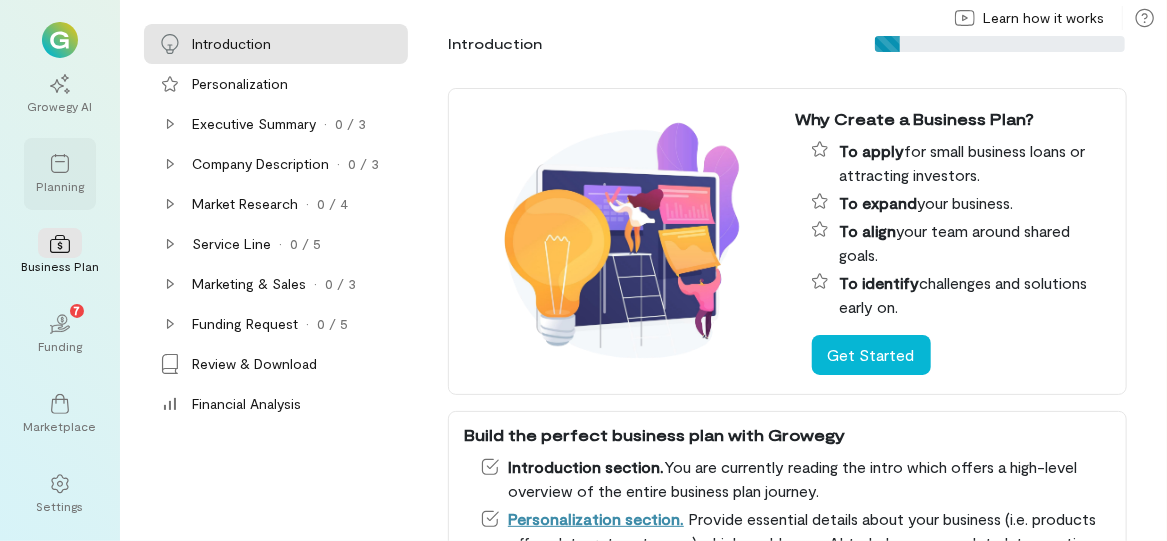 click at bounding box center [60, 163] 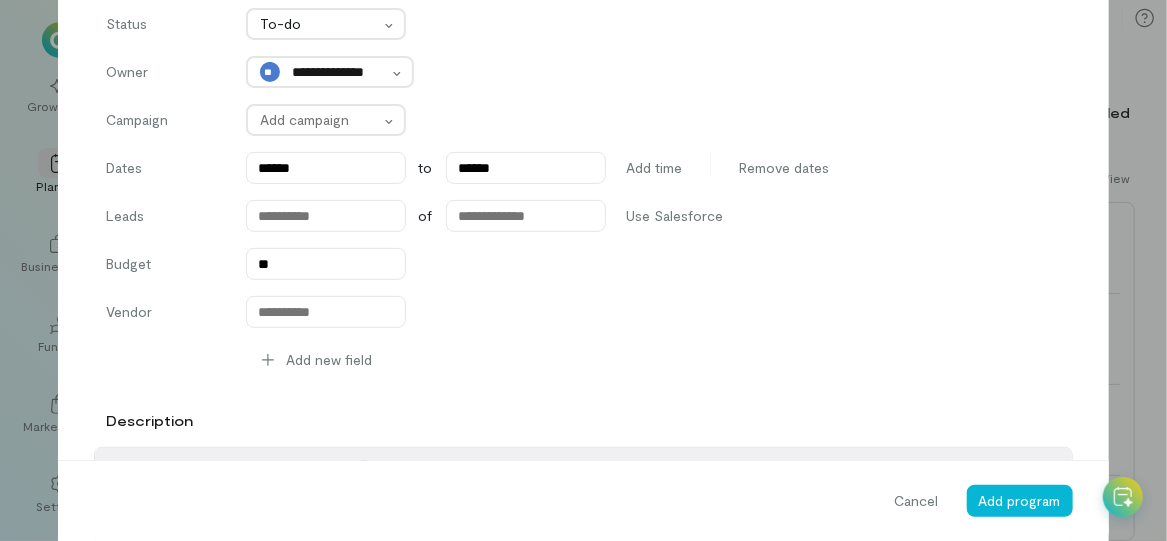 scroll, scrollTop: 0, scrollLeft: 0, axis: both 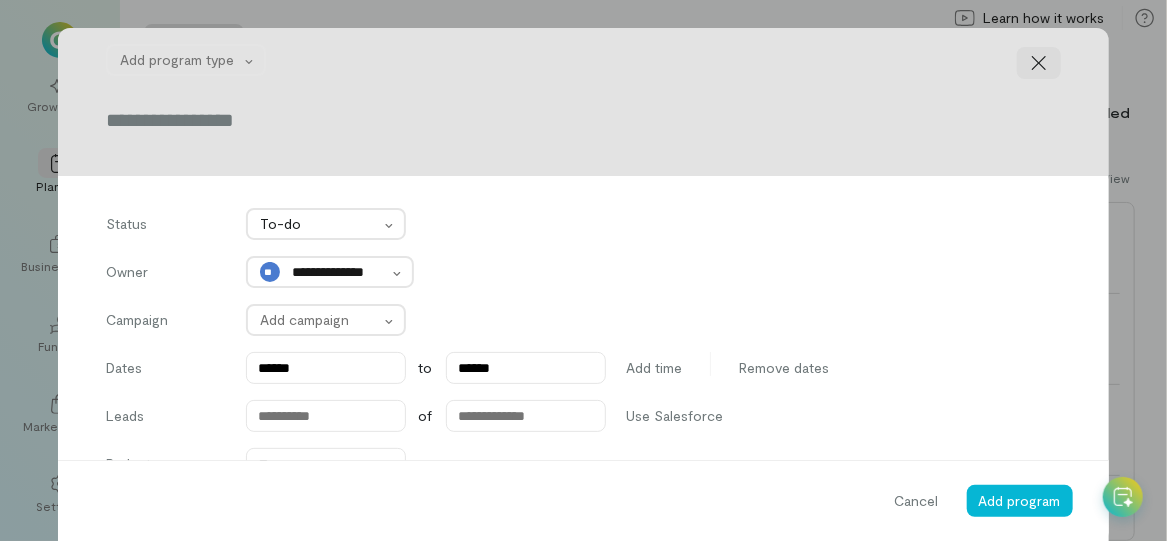 click at bounding box center (1039, 63) 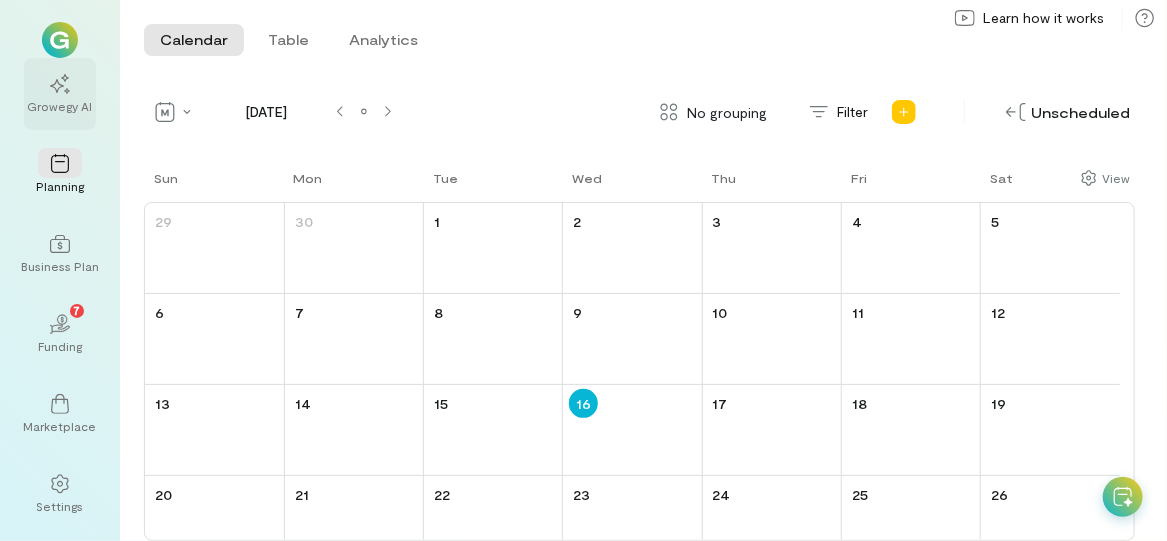 click on "Growegy AI" at bounding box center [60, 94] 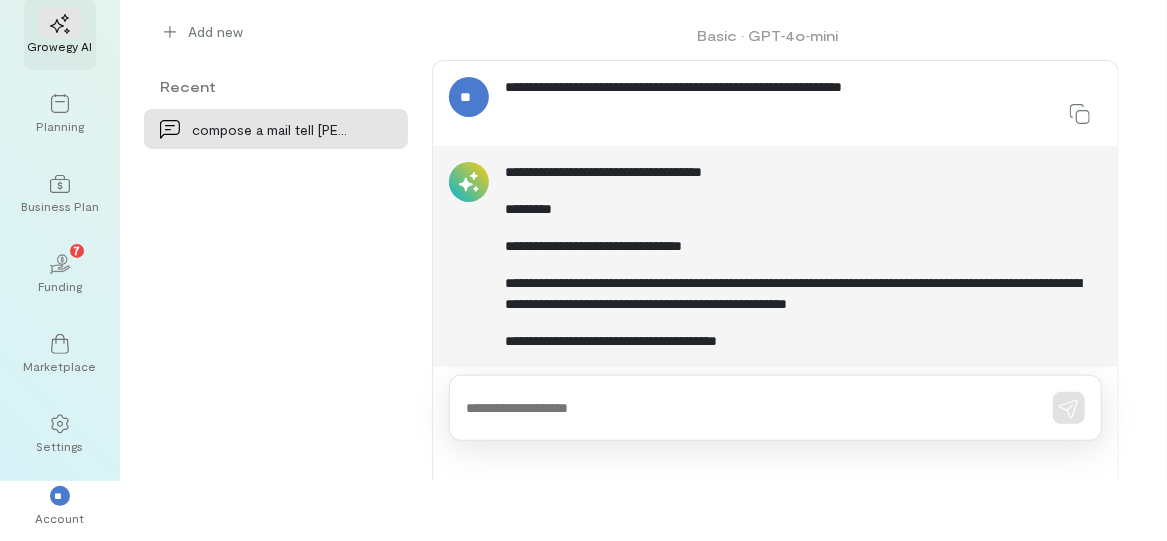 scroll, scrollTop: 84, scrollLeft: 0, axis: vertical 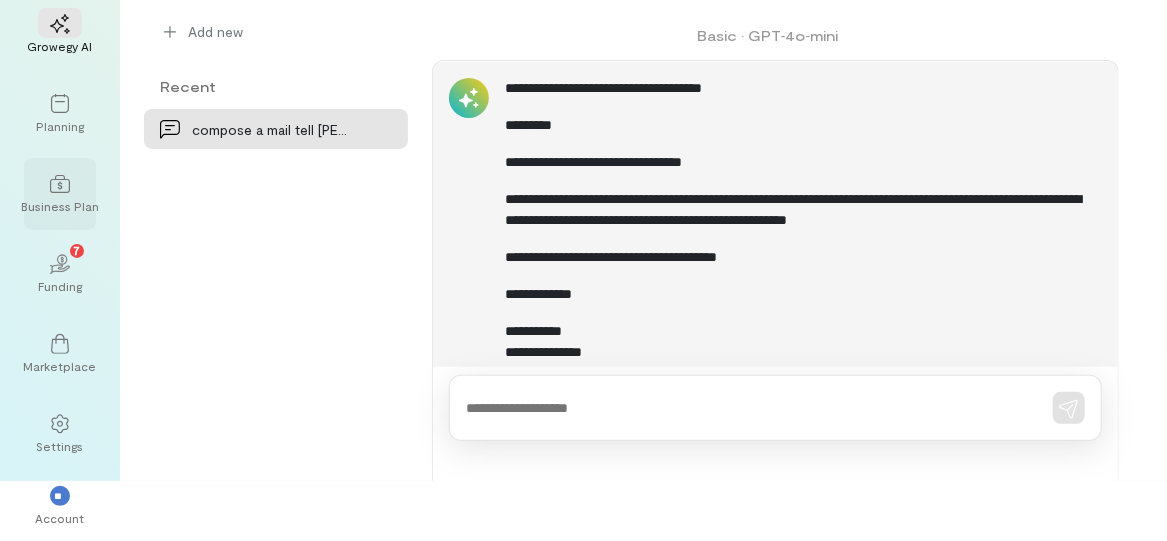 click at bounding box center [60, 183] 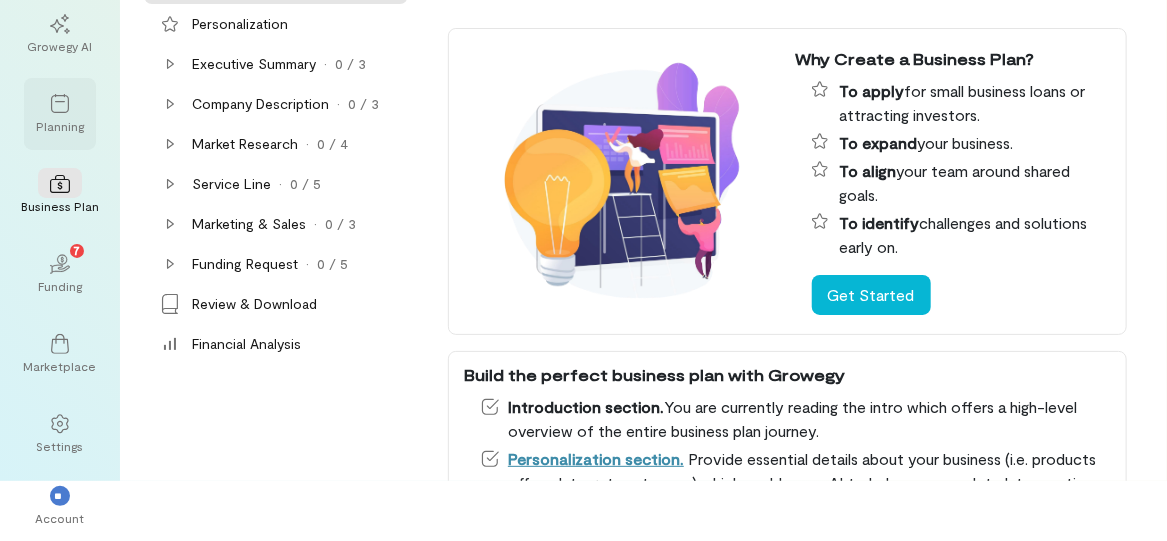 click at bounding box center [60, 103] 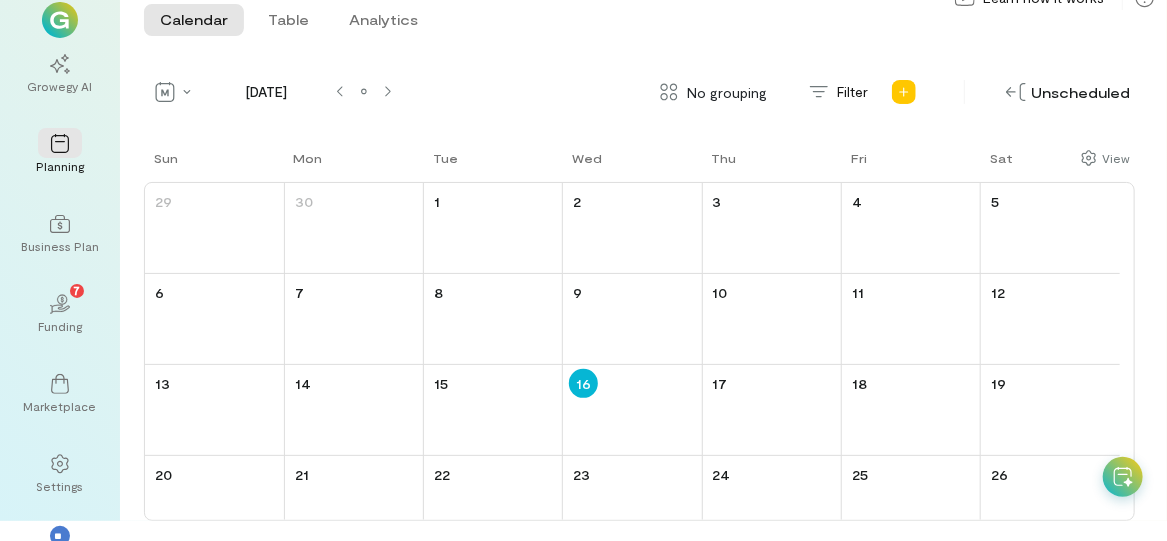 scroll, scrollTop: 0, scrollLeft: 0, axis: both 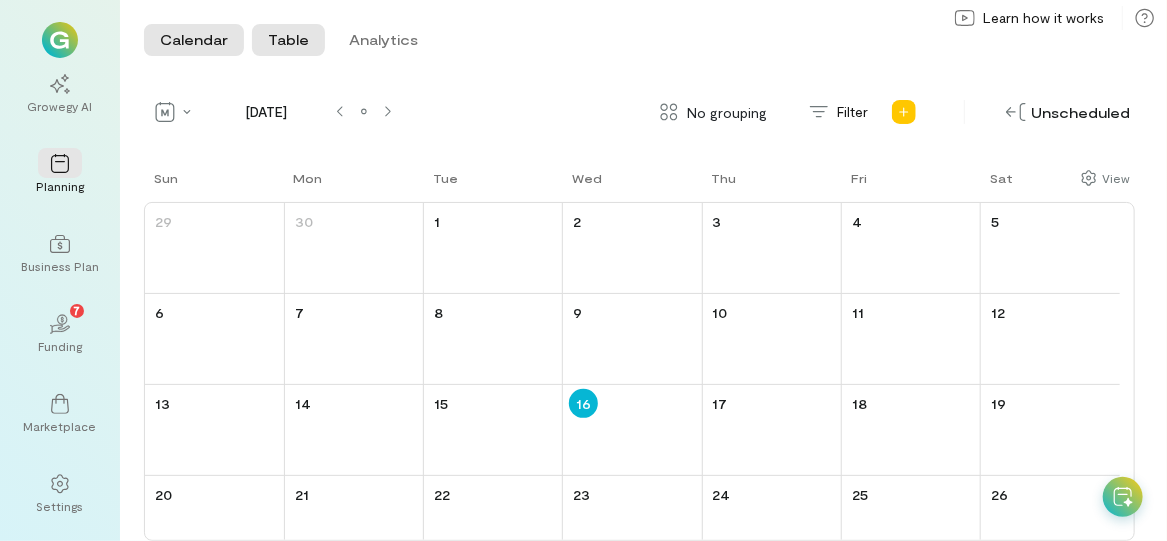 click on "Table" at bounding box center [288, 40] 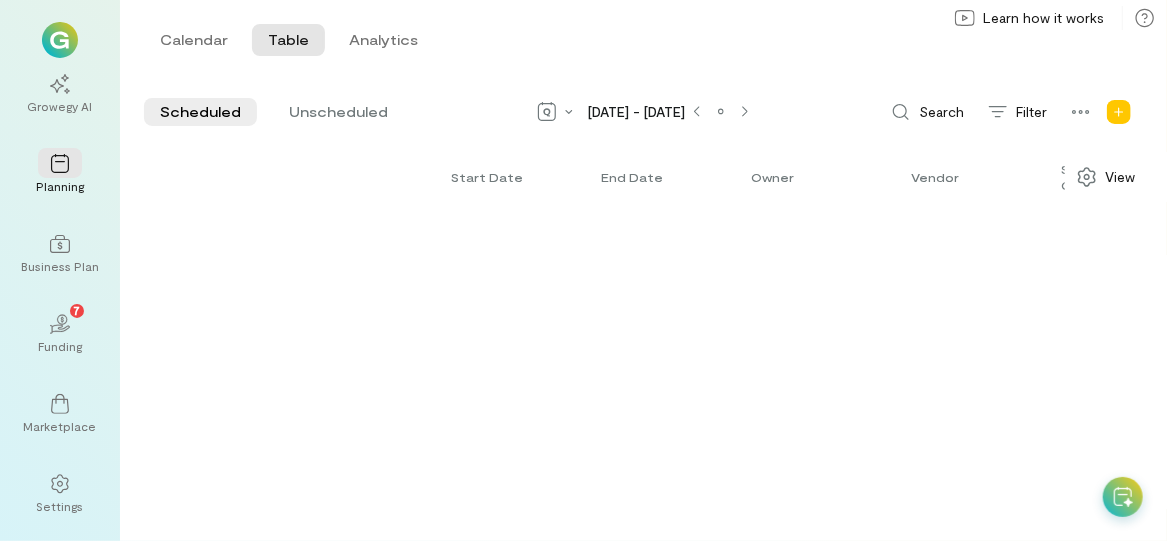 click on "Start date End date Owner Vendor Salesforce Campaign Id Campaign Projected leads Actual leads Budget Status" at bounding box center [655, 346] 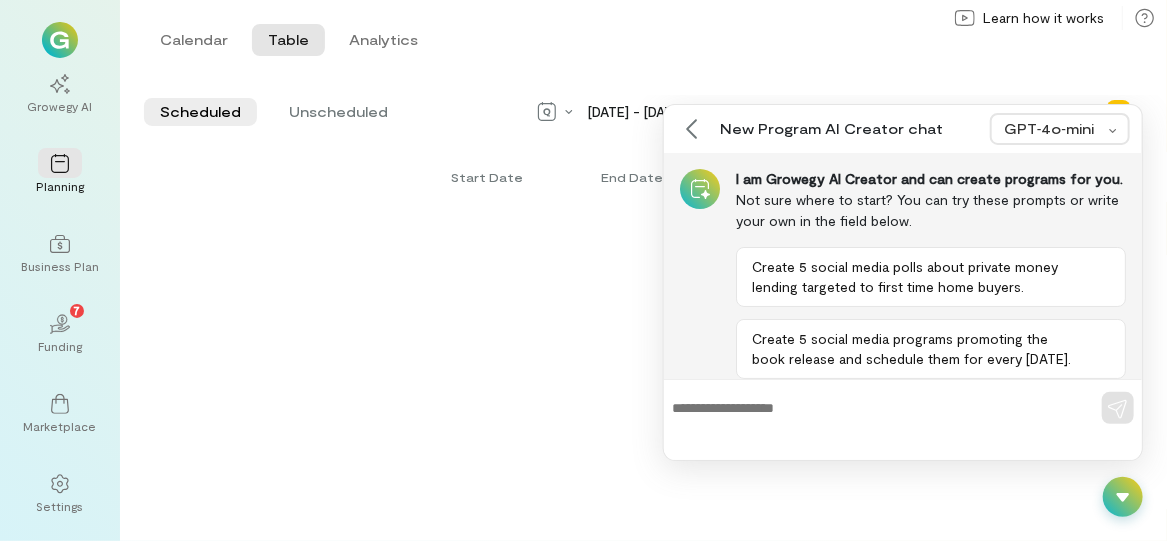 click at bounding box center [1123, 497] 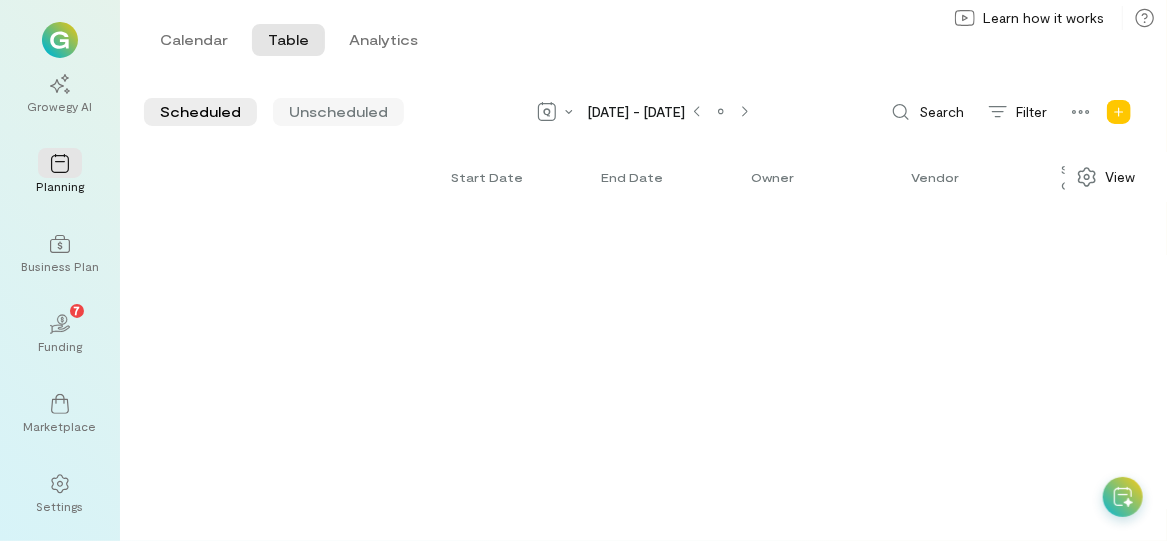 click on "Unscheduled" at bounding box center [338, 112] 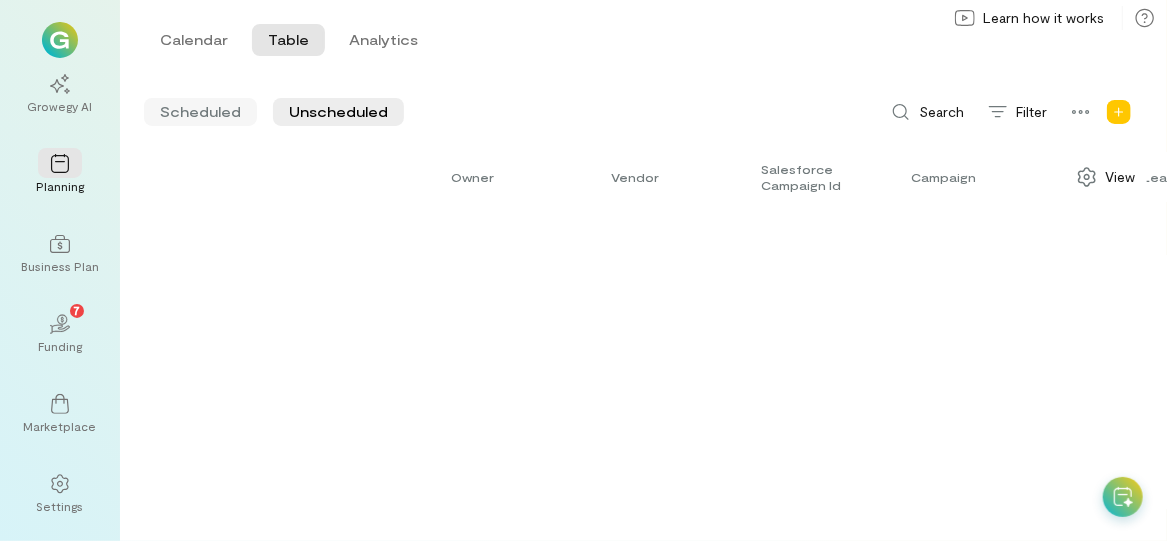 click on "Scheduled" at bounding box center [200, 112] 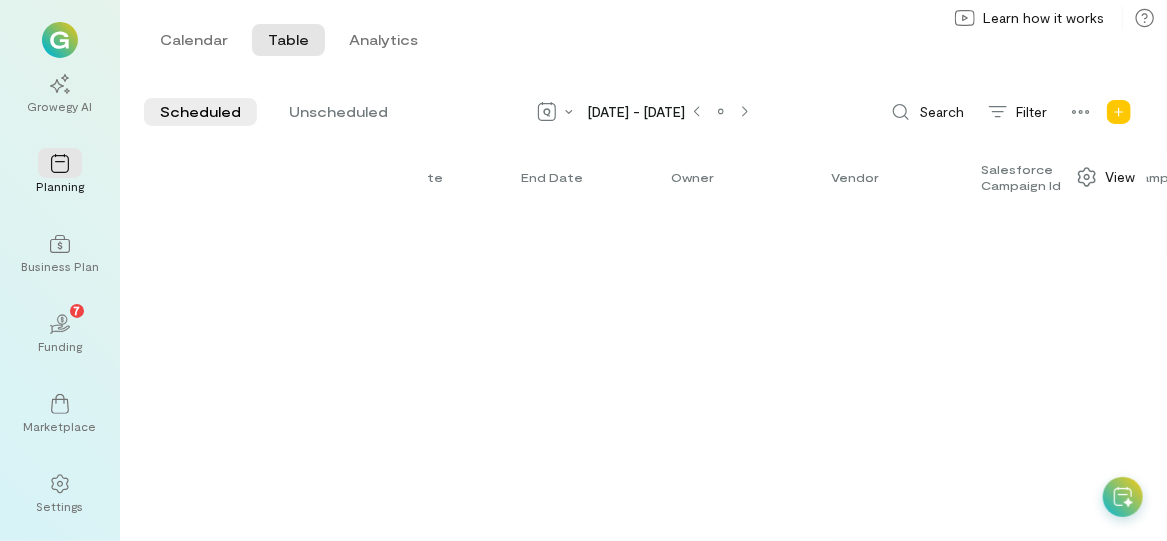scroll, scrollTop: 0, scrollLeft: 0, axis: both 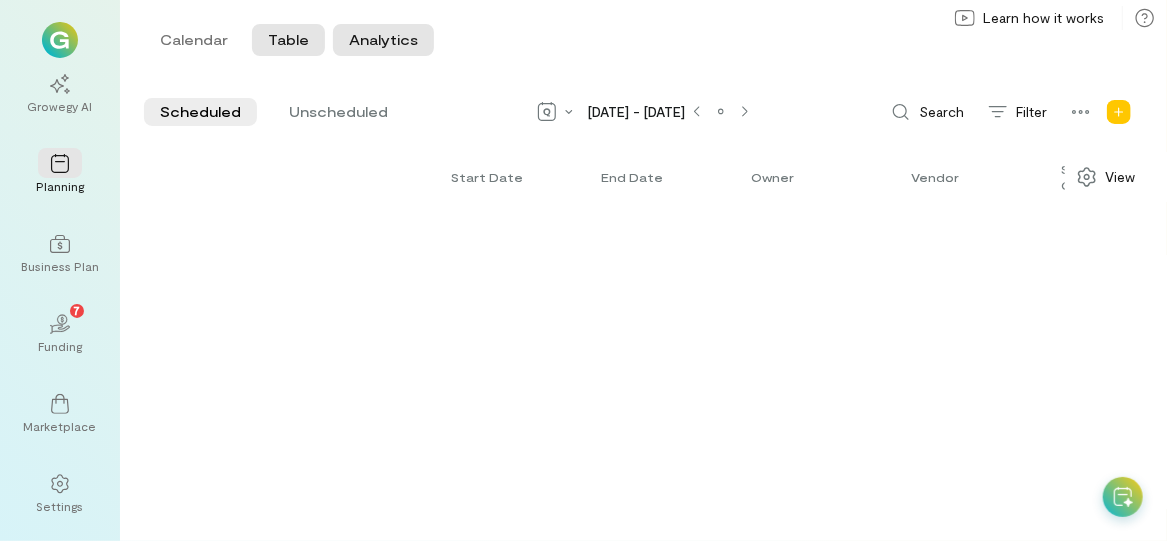 click on "Analytics" at bounding box center [383, 40] 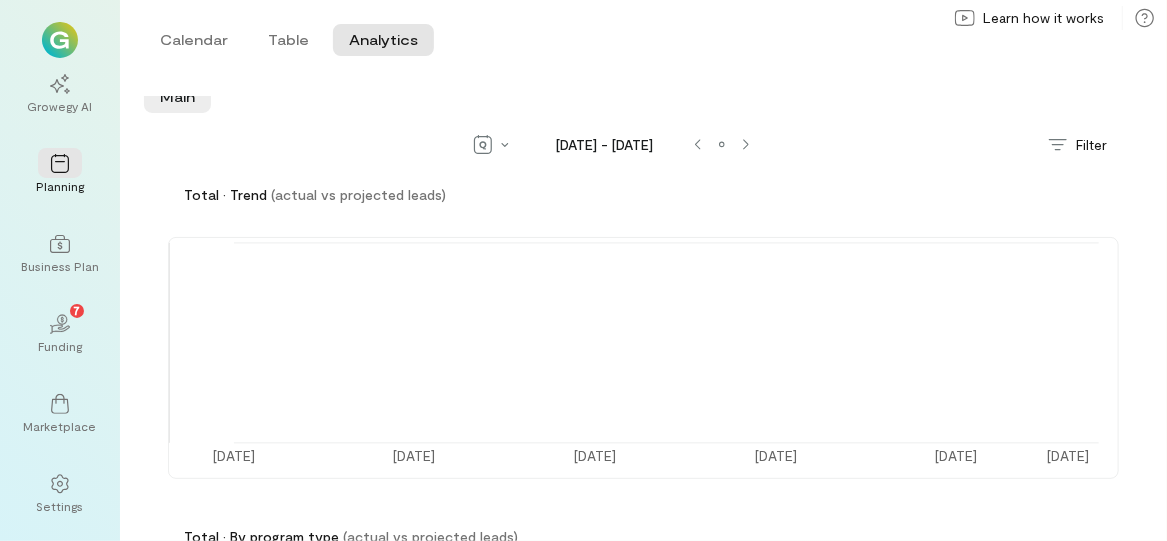 scroll, scrollTop: 0, scrollLeft: 0, axis: both 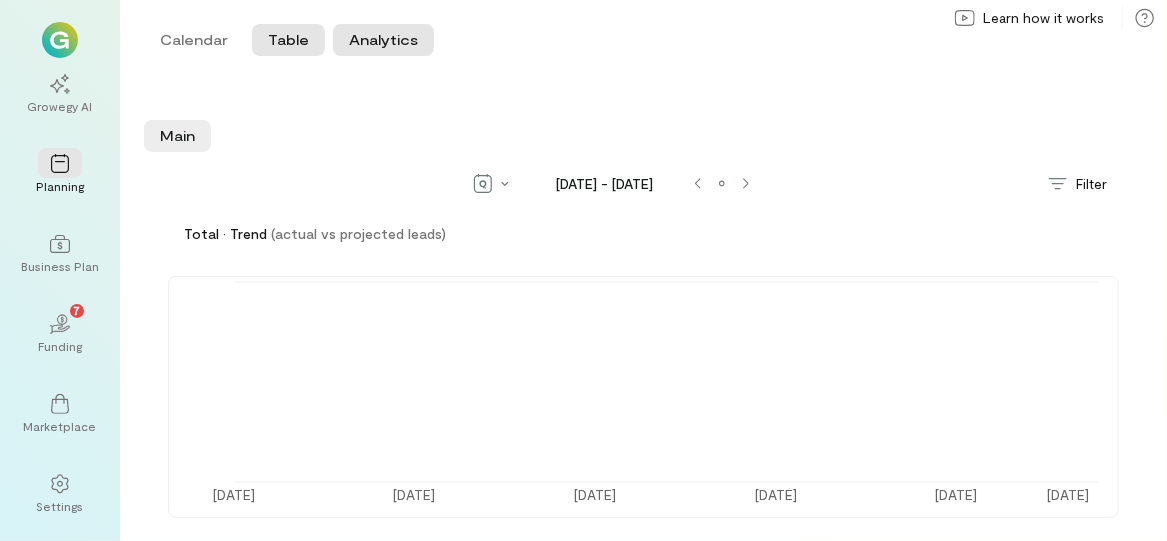 click on "Table" at bounding box center (288, 40) 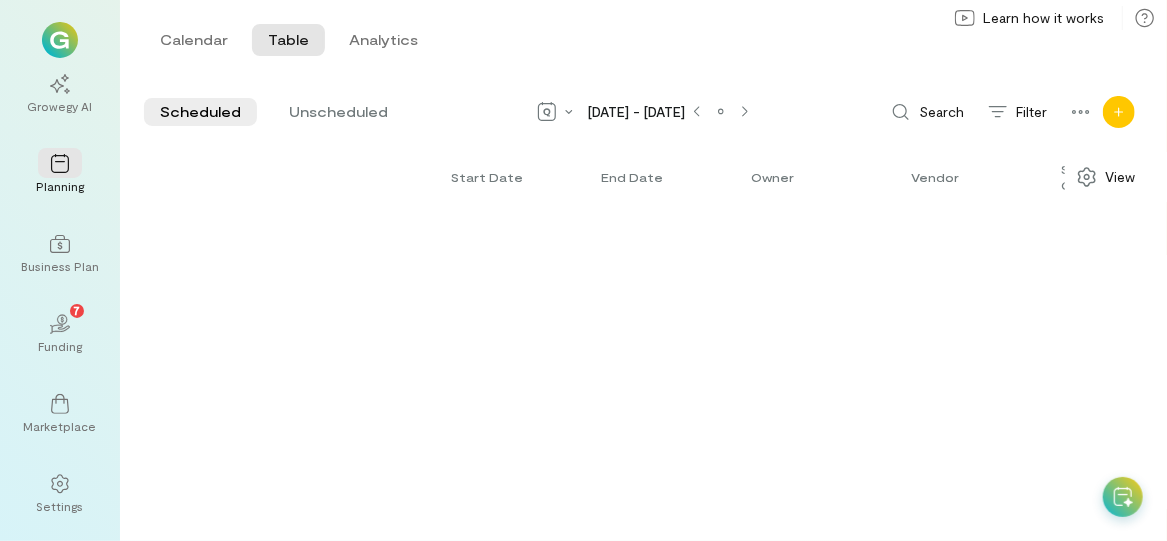 click at bounding box center (1119, 112) 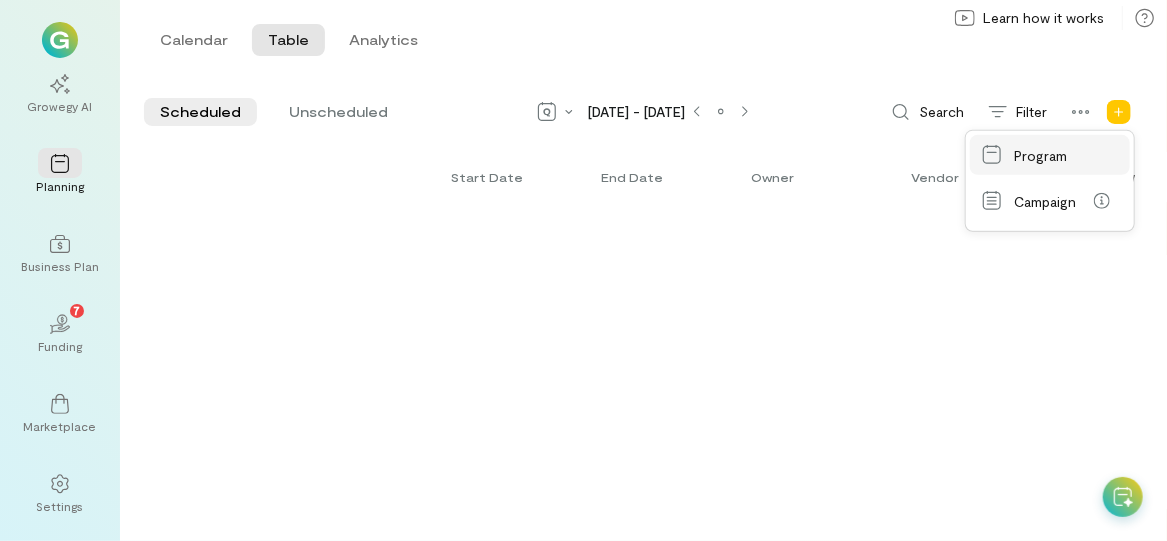 click on "Program" at bounding box center [1050, 155] 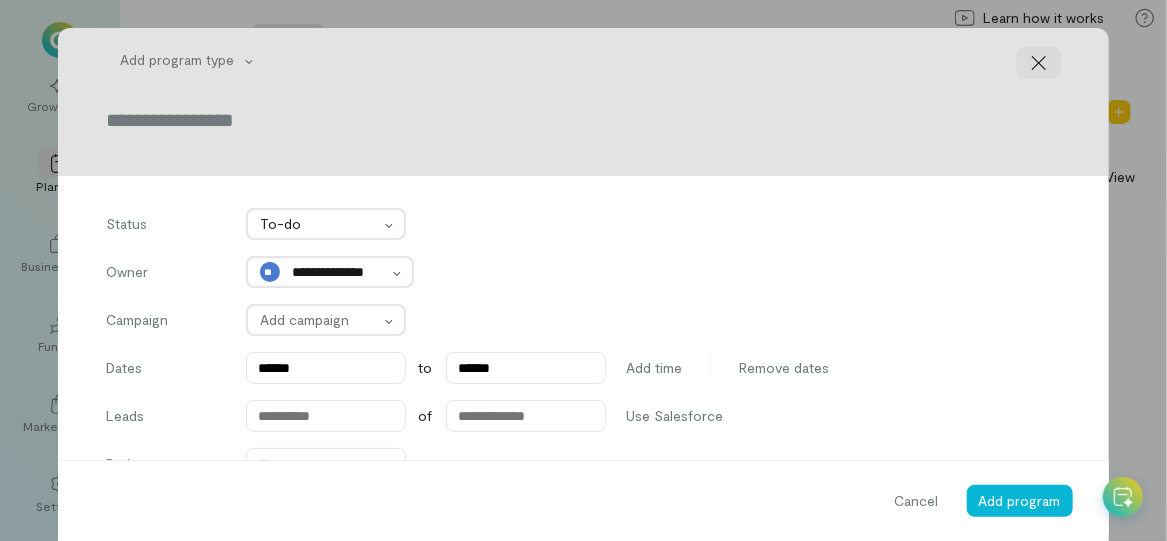 click 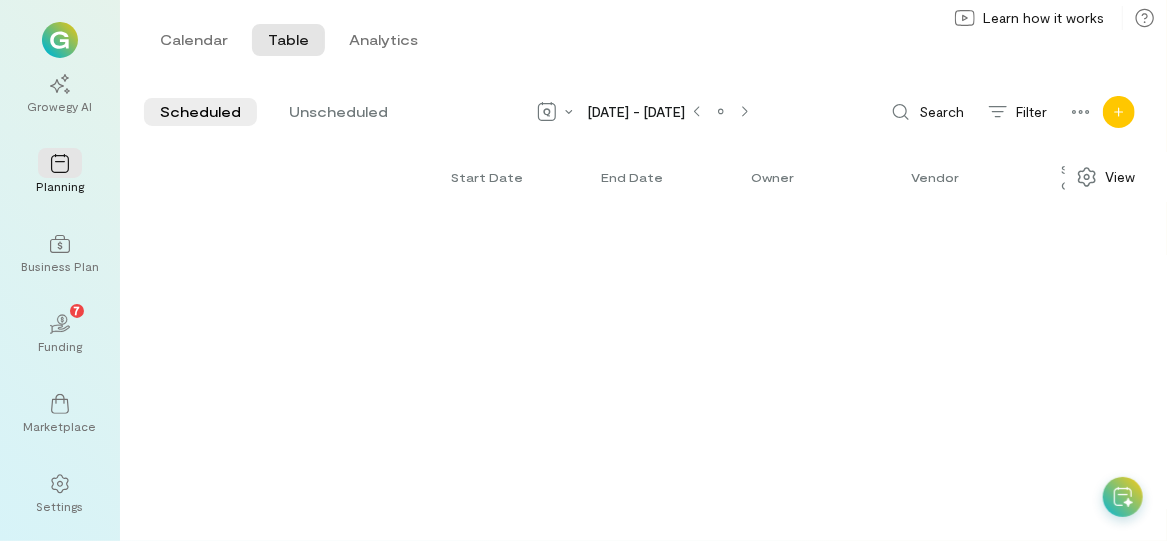 click at bounding box center [1119, 112] 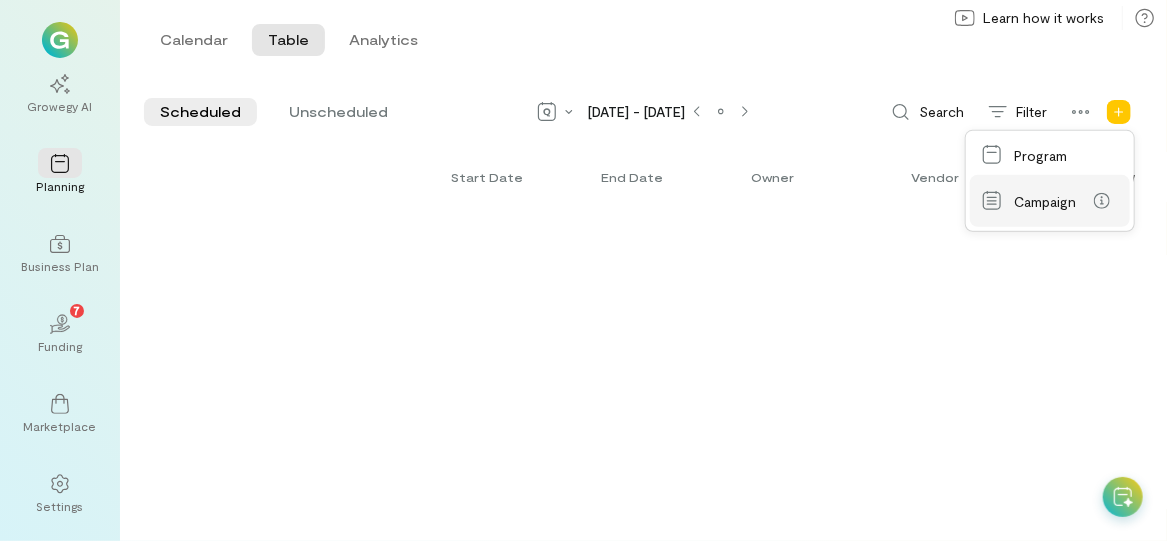 click on "Campaign" at bounding box center (1050, 200) 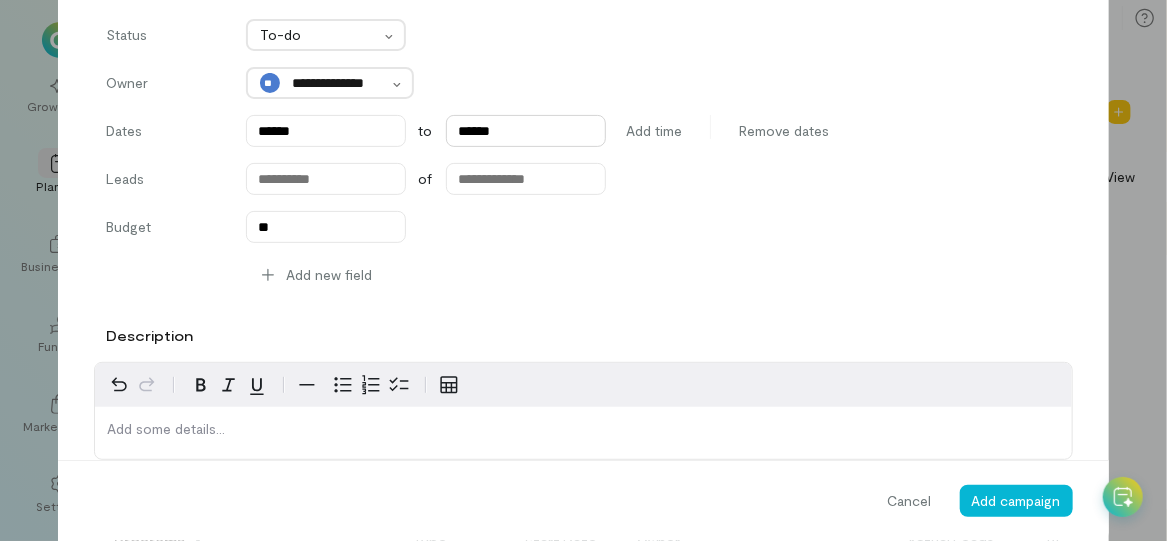 scroll, scrollTop: 200, scrollLeft: 0, axis: vertical 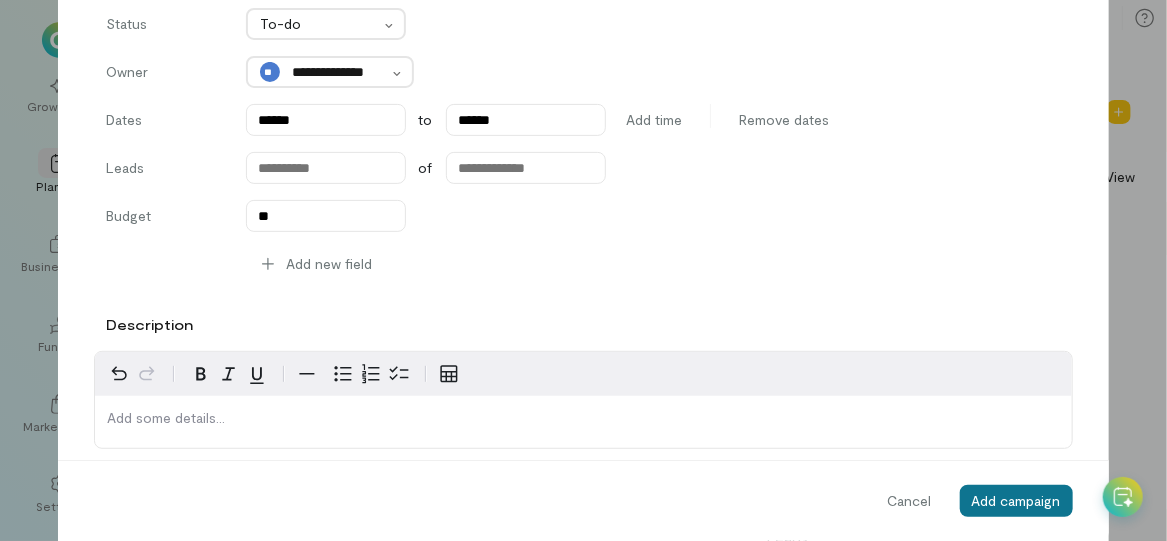 click on "Add campaign" at bounding box center [1016, 500] 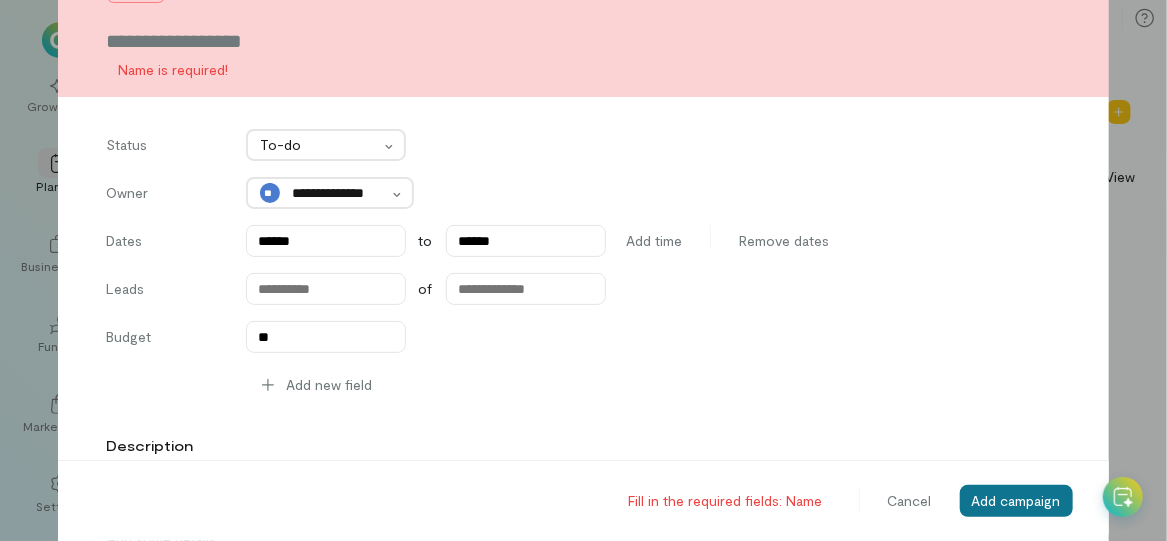 scroll, scrollTop: 0, scrollLeft: 0, axis: both 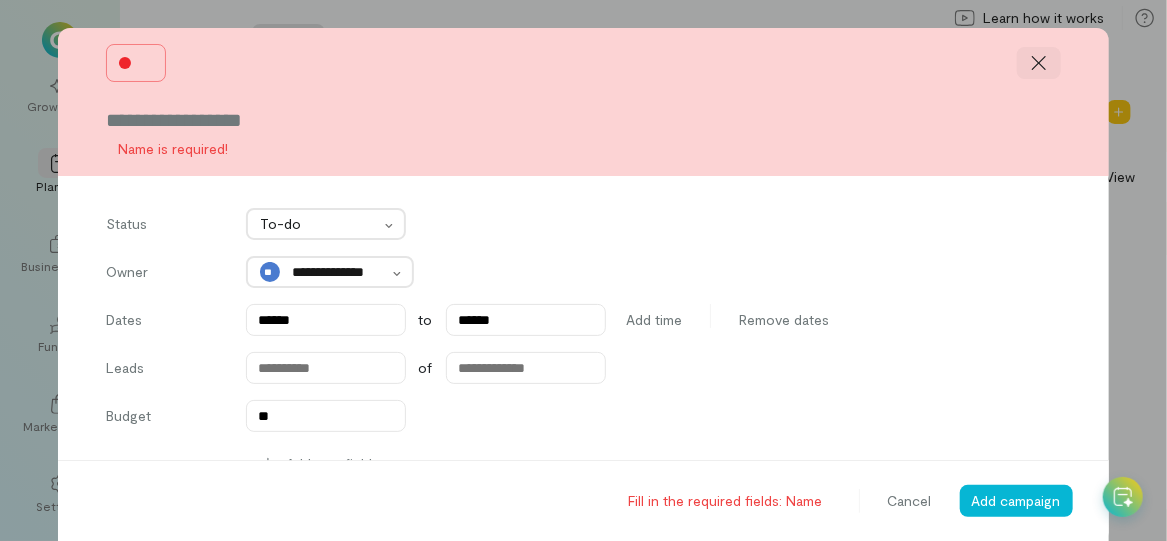 click 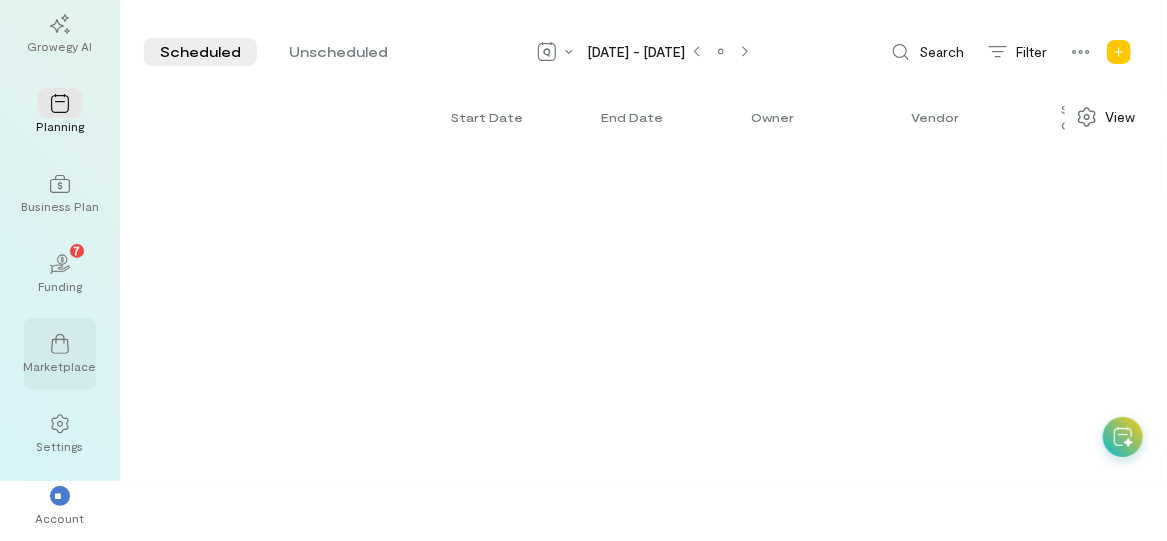 scroll, scrollTop: 0, scrollLeft: 0, axis: both 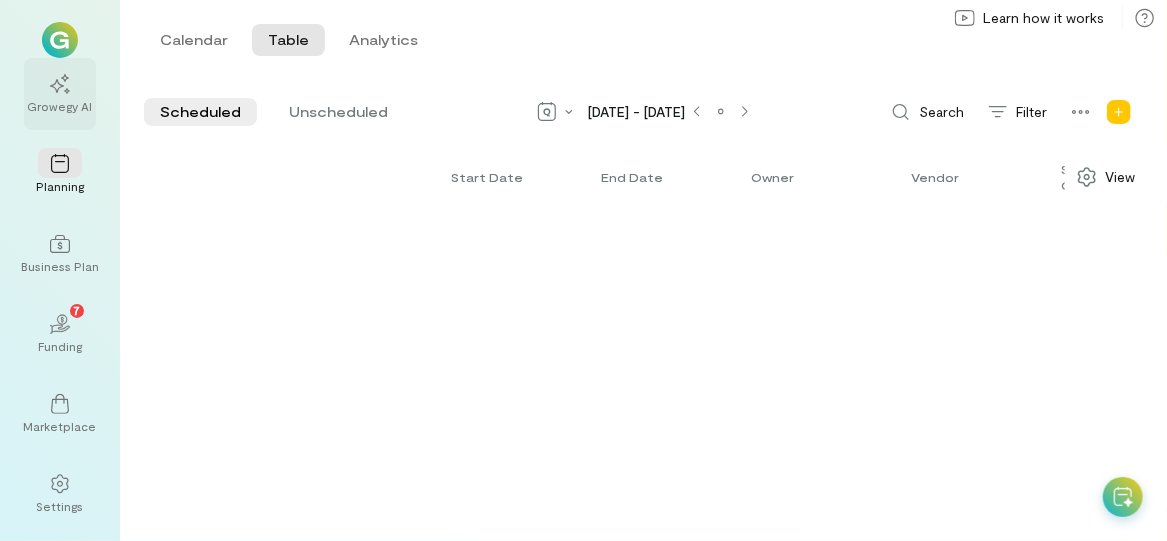 click on "Growegy AI" at bounding box center (60, 94) 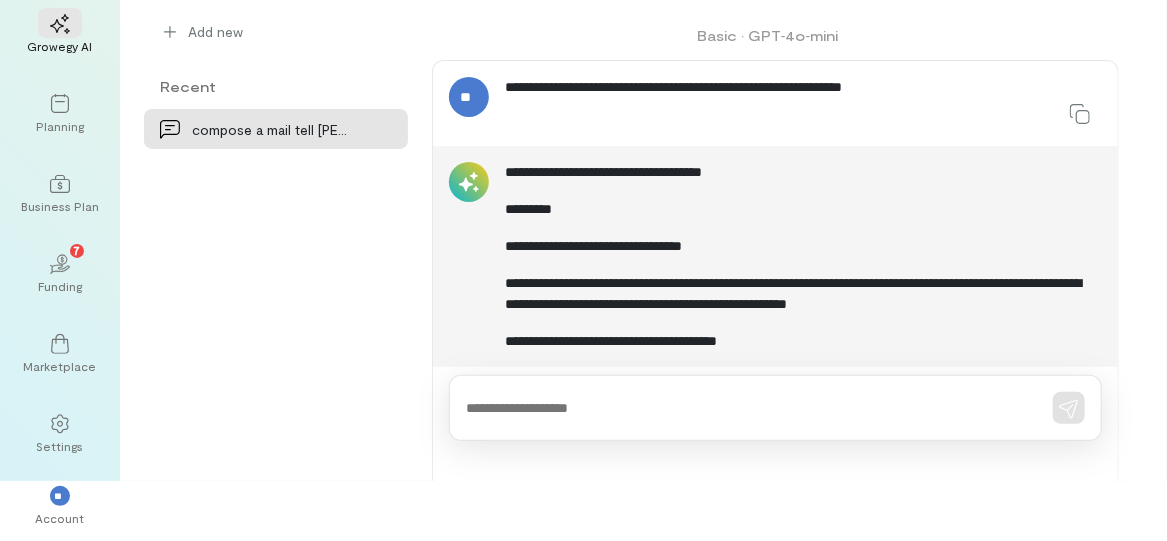 scroll, scrollTop: 84, scrollLeft: 0, axis: vertical 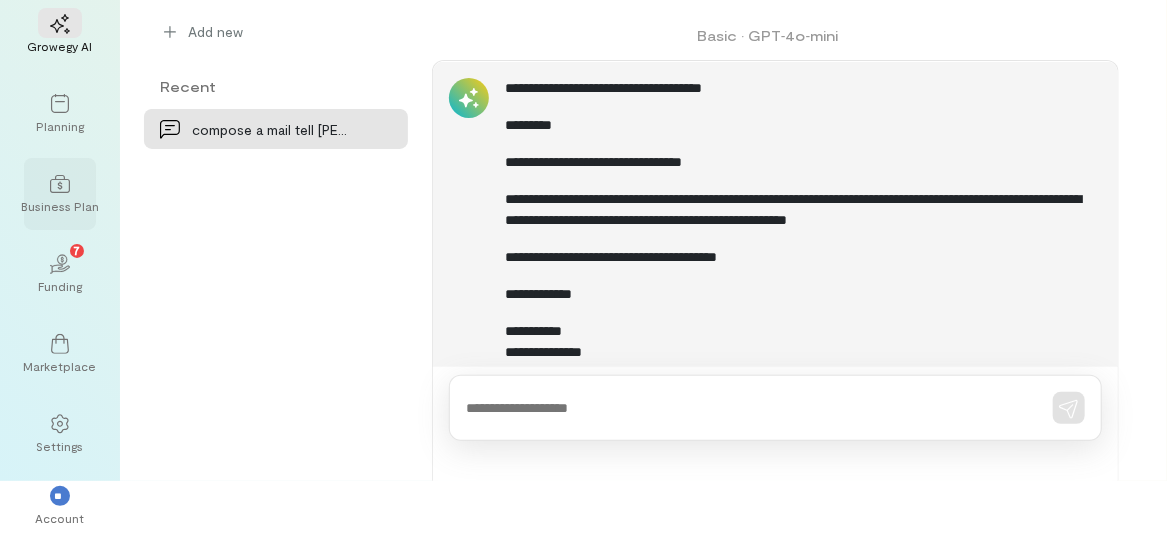 click 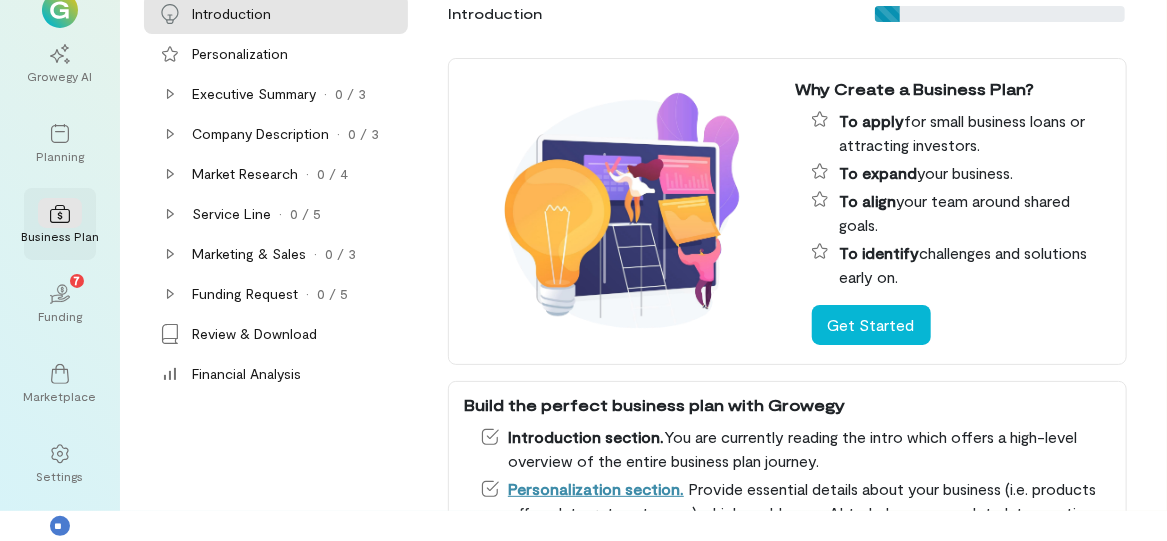 scroll, scrollTop: 0, scrollLeft: 0, axis: both 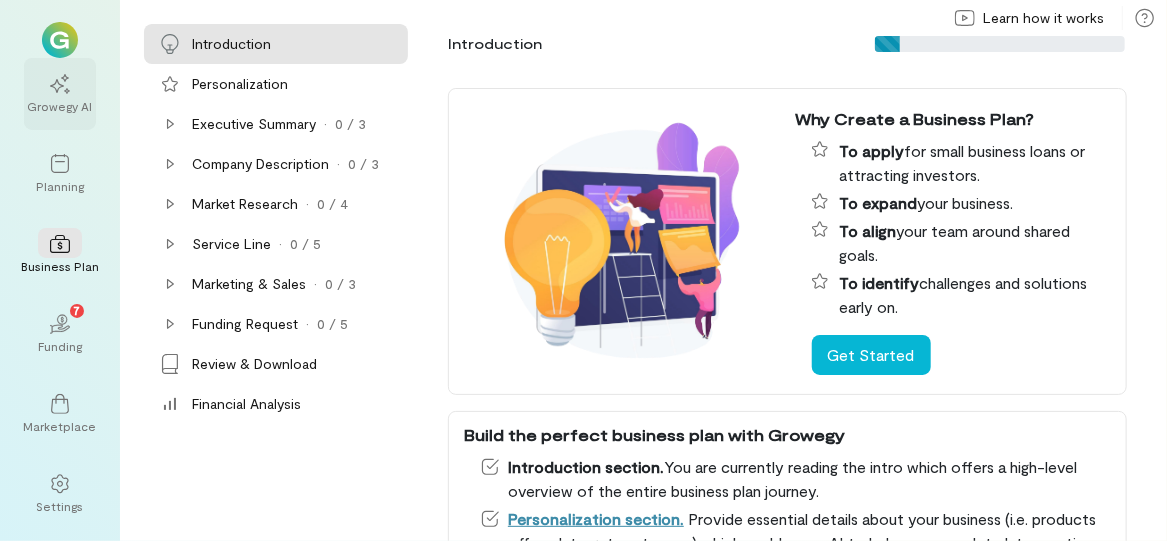 click 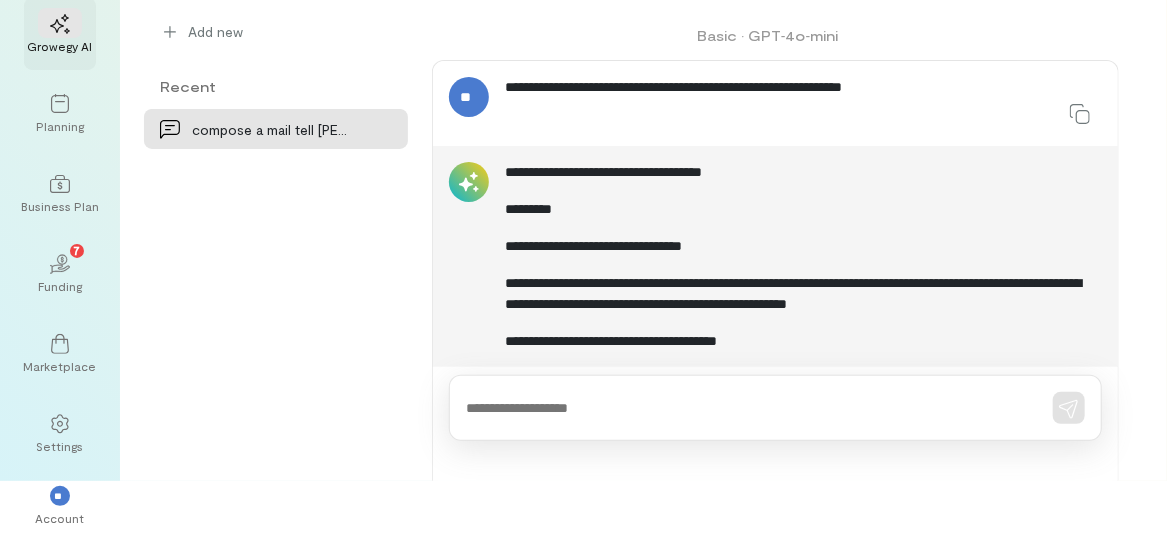 scroll, scrollTop: 84, scrollLeft: 0, axis: vertical 